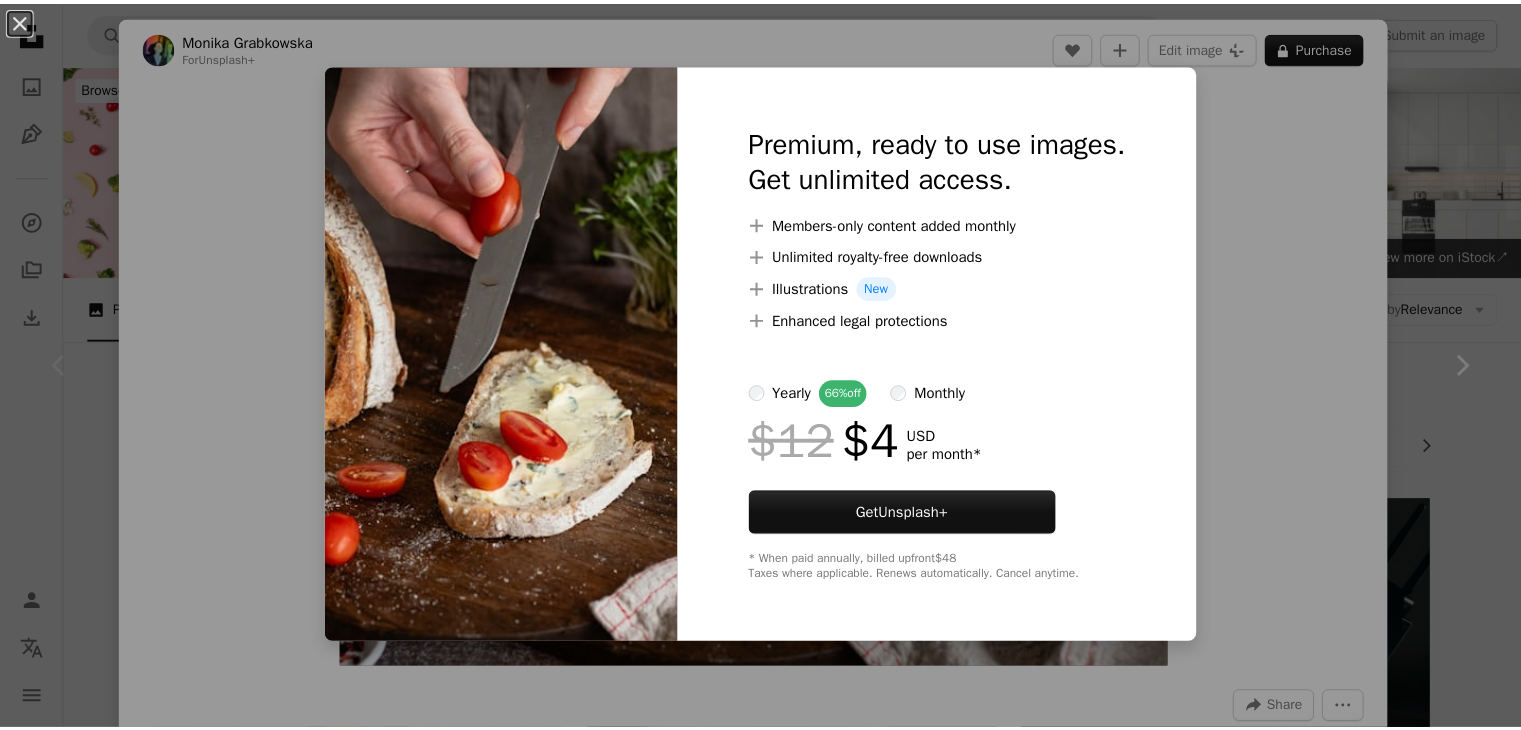 scroll, scrollTop: 8500, scrollLeft: 0, axis: vertical 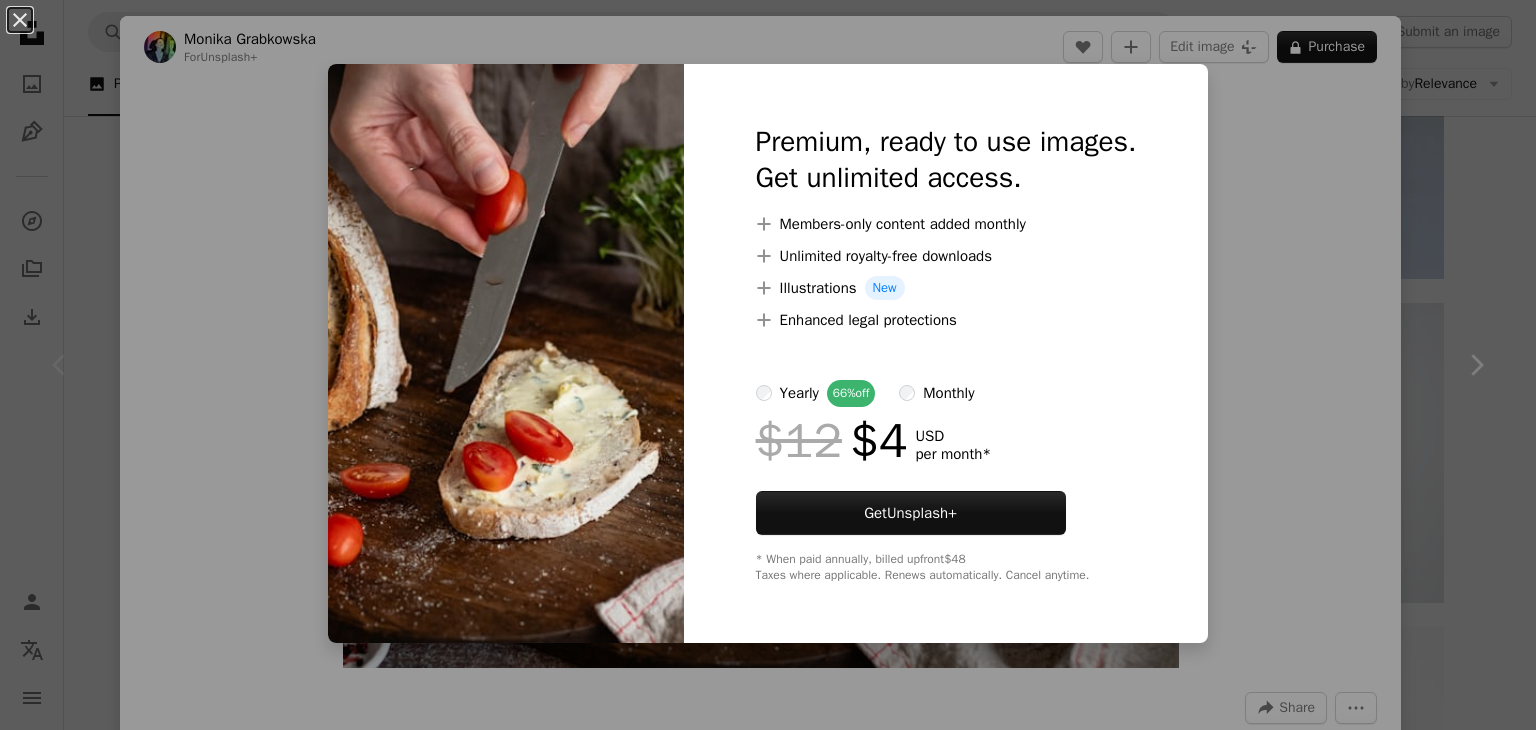 click on "An X shape Premium, ready to use images. Get unlimited access. A plus sign Members-only content added monthly A plus sign Unlimited royalty-free downloads A plus sign Illustrations  New A plus sign Enhanced legal protections yearly 66%  off monthly $12   $4 USD per month * Get  Unsplash+ * When paid annually, billed upfront  $48 Taxes where applicable. Renews automatically. Cancel anytime." at bounding box center (768, 365) 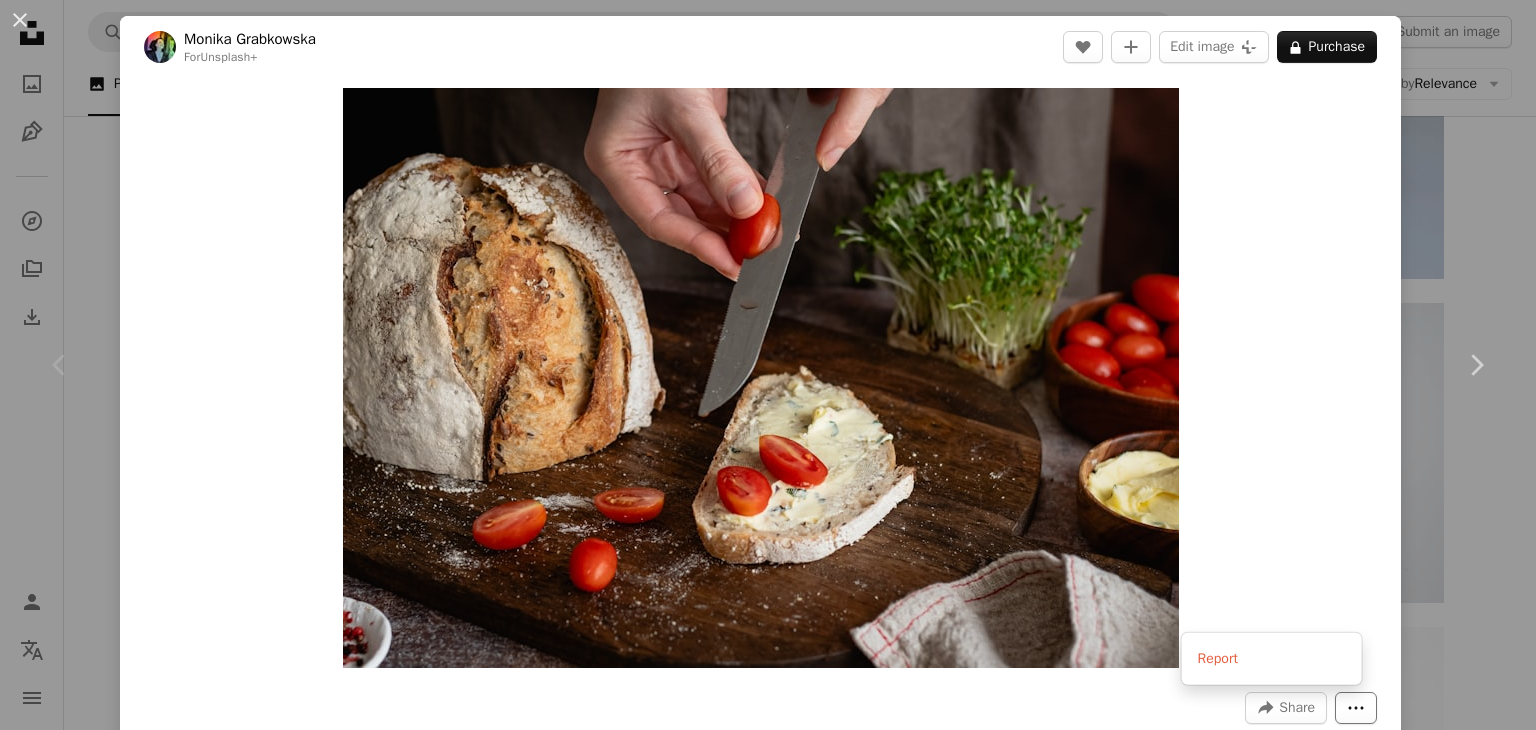 click on "More Actions" at bounding box center [1356, 708] 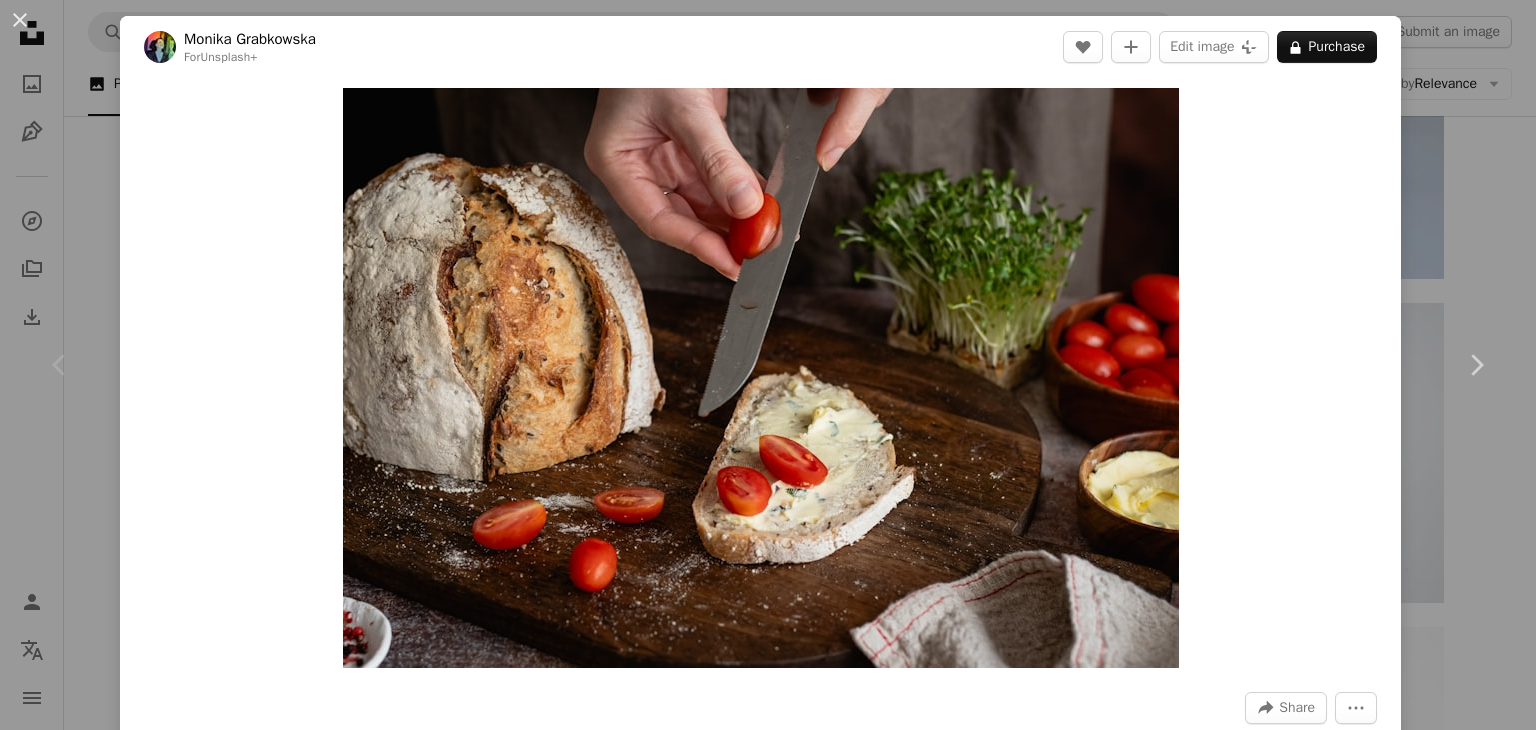 click on "[FIRST] [LAST]" at bounding box center [768, 365] 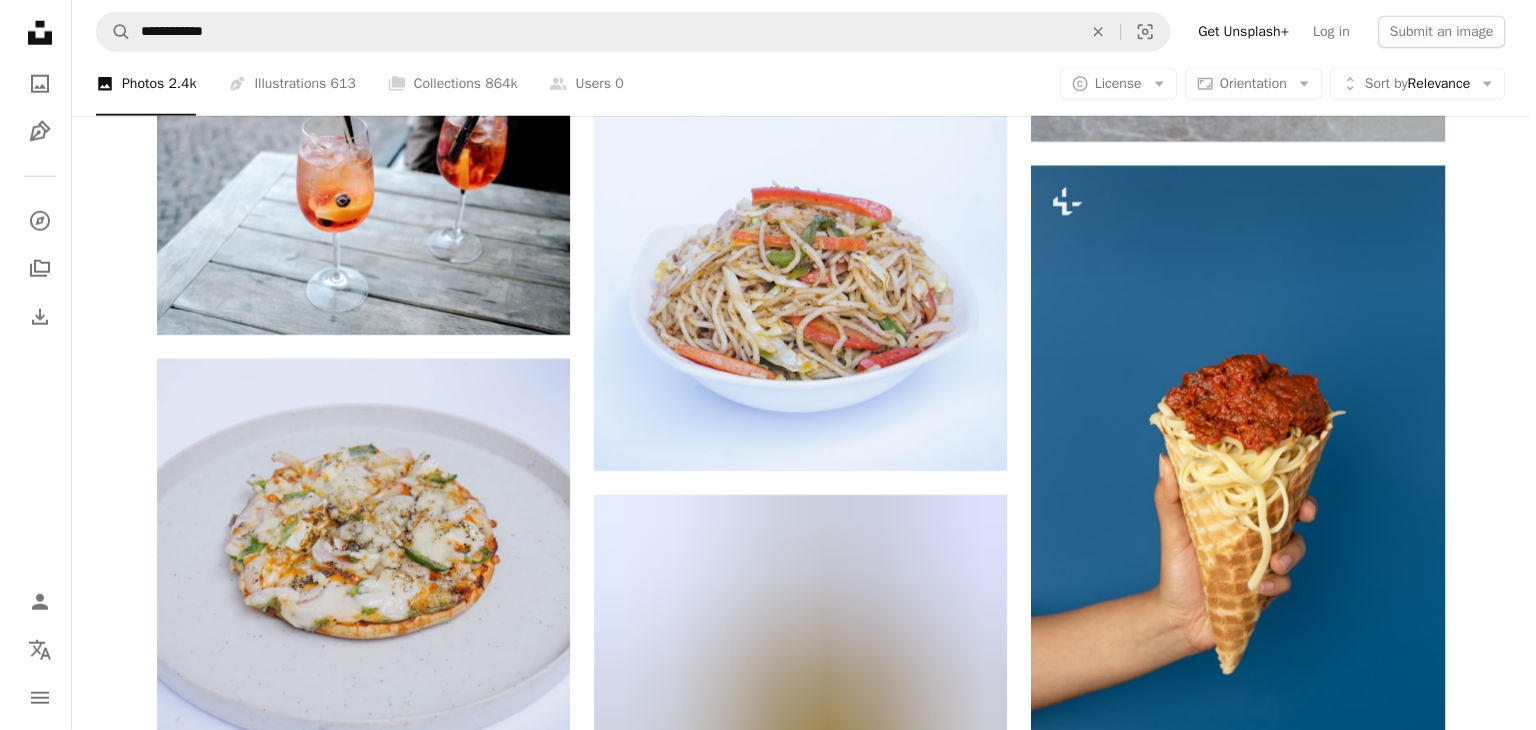 scroll, scrollTop: 13100, scrollLeft: 0, axis: vertical 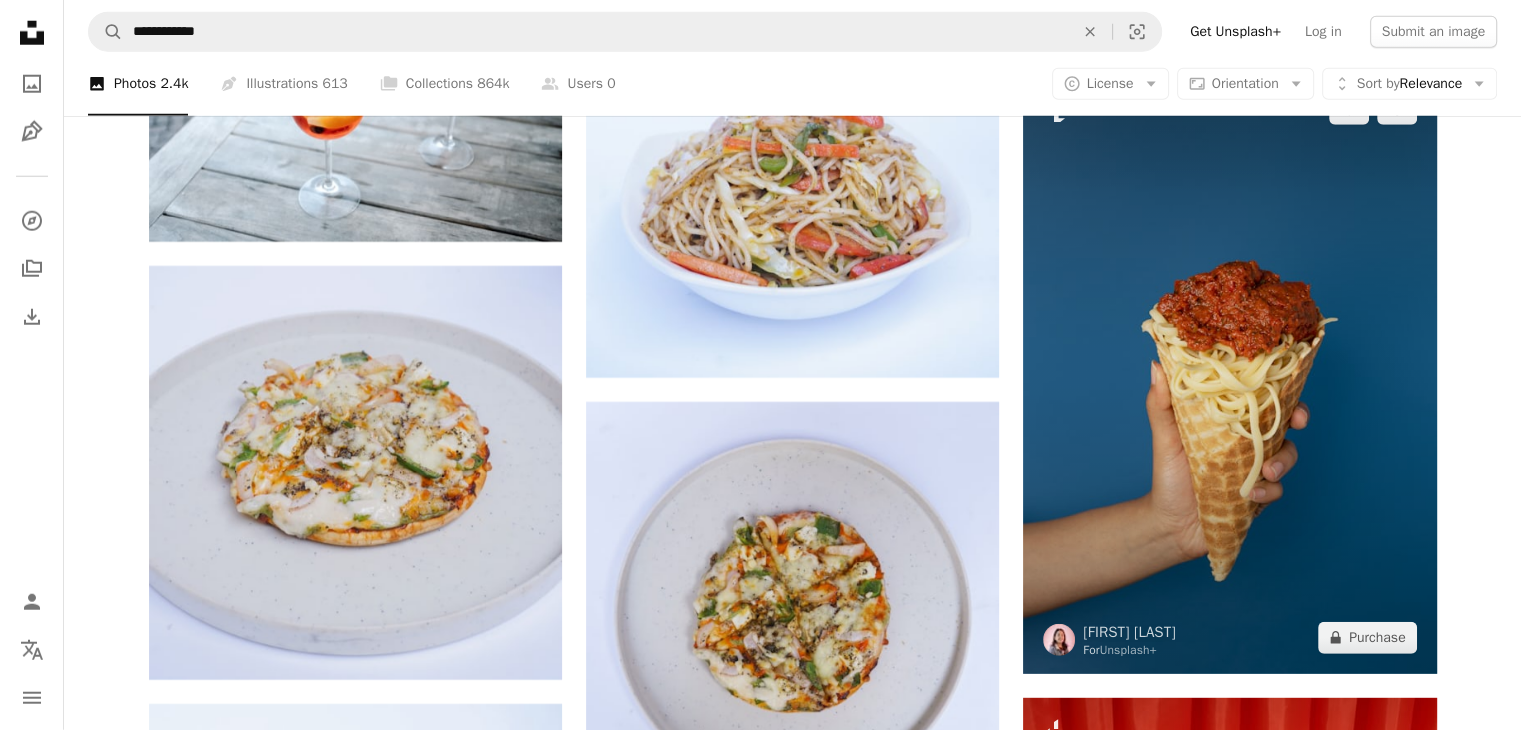 click at bounding box center [1229, 373] 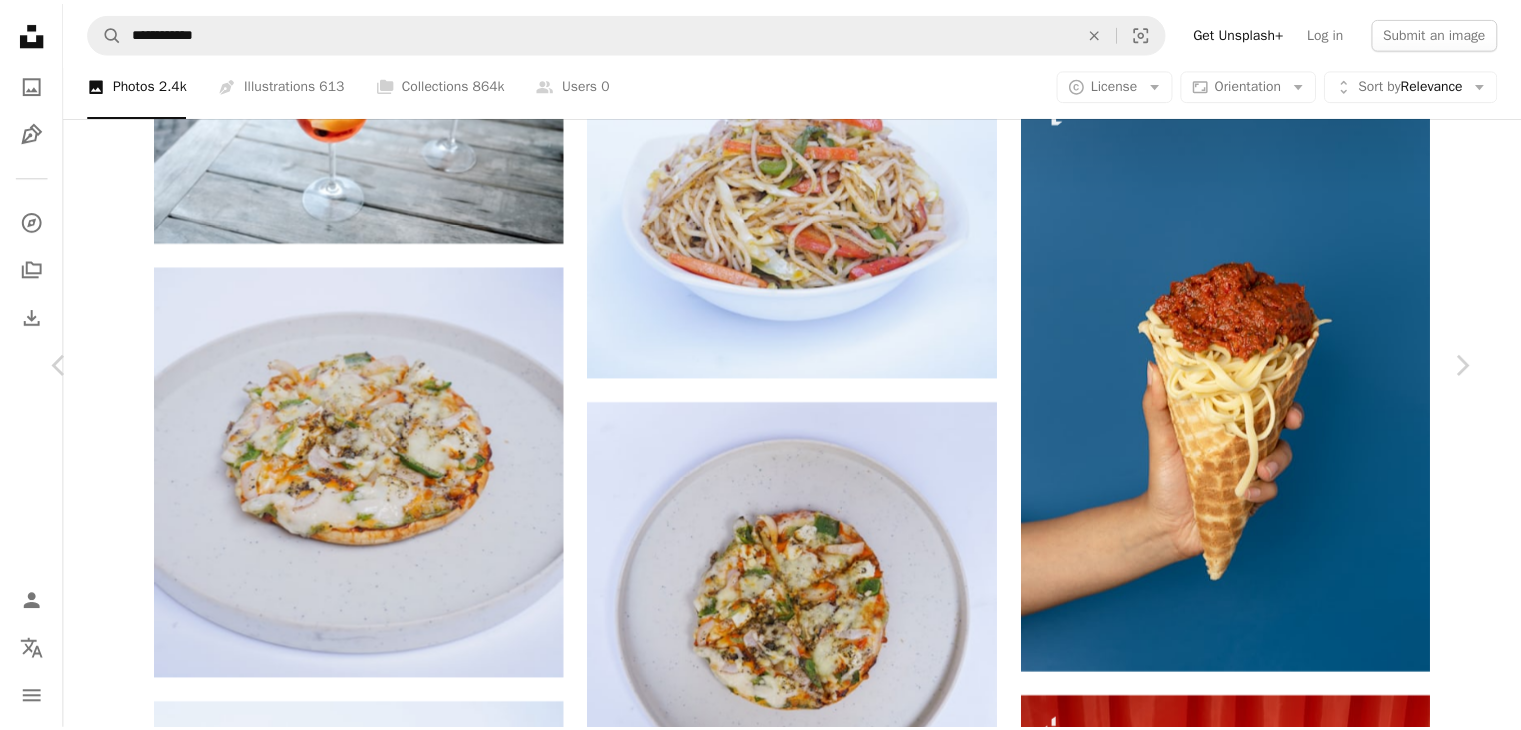 scroll, scrollTop: 2500, scrollLeft: 0, axis: vertical 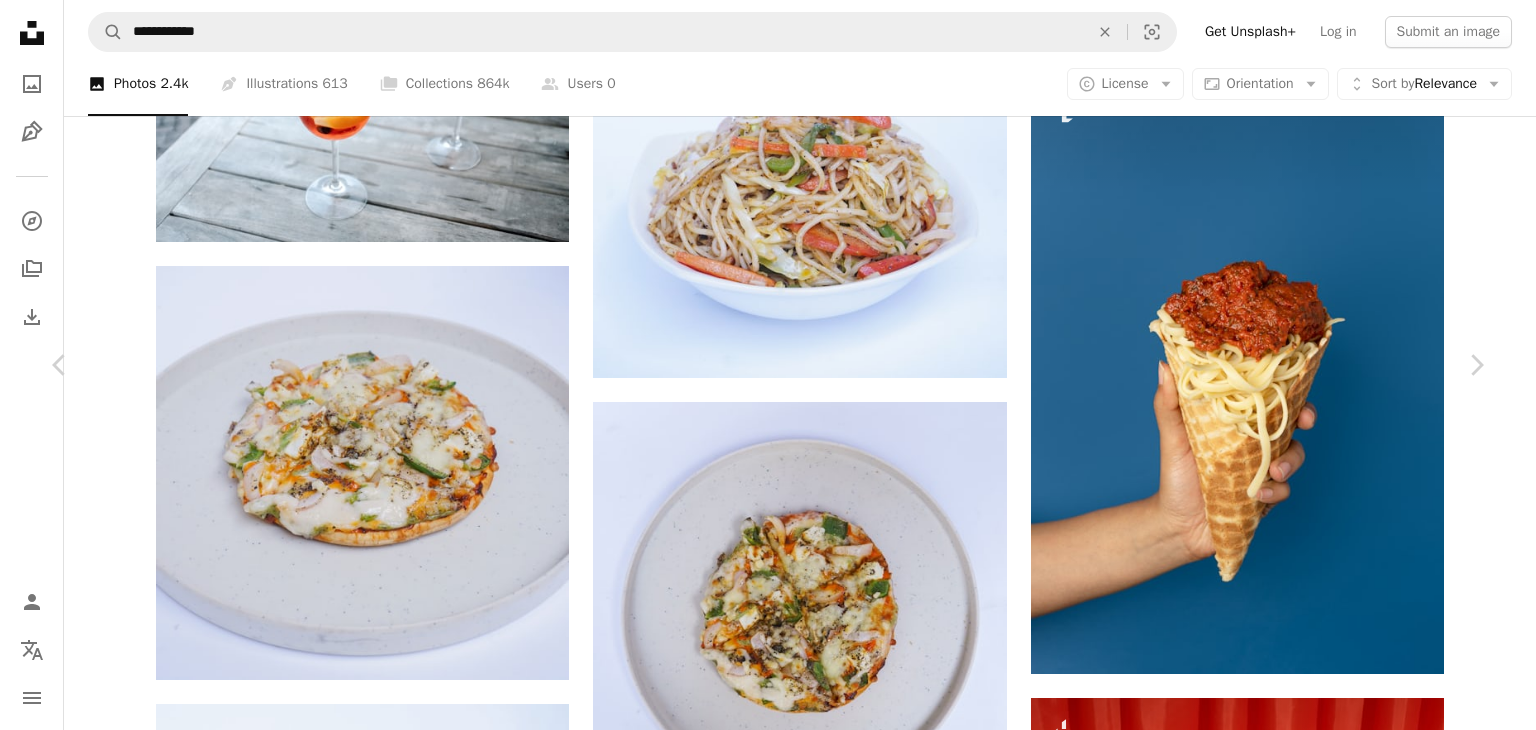 click on "An X shape" at bounding box center (20, 20) 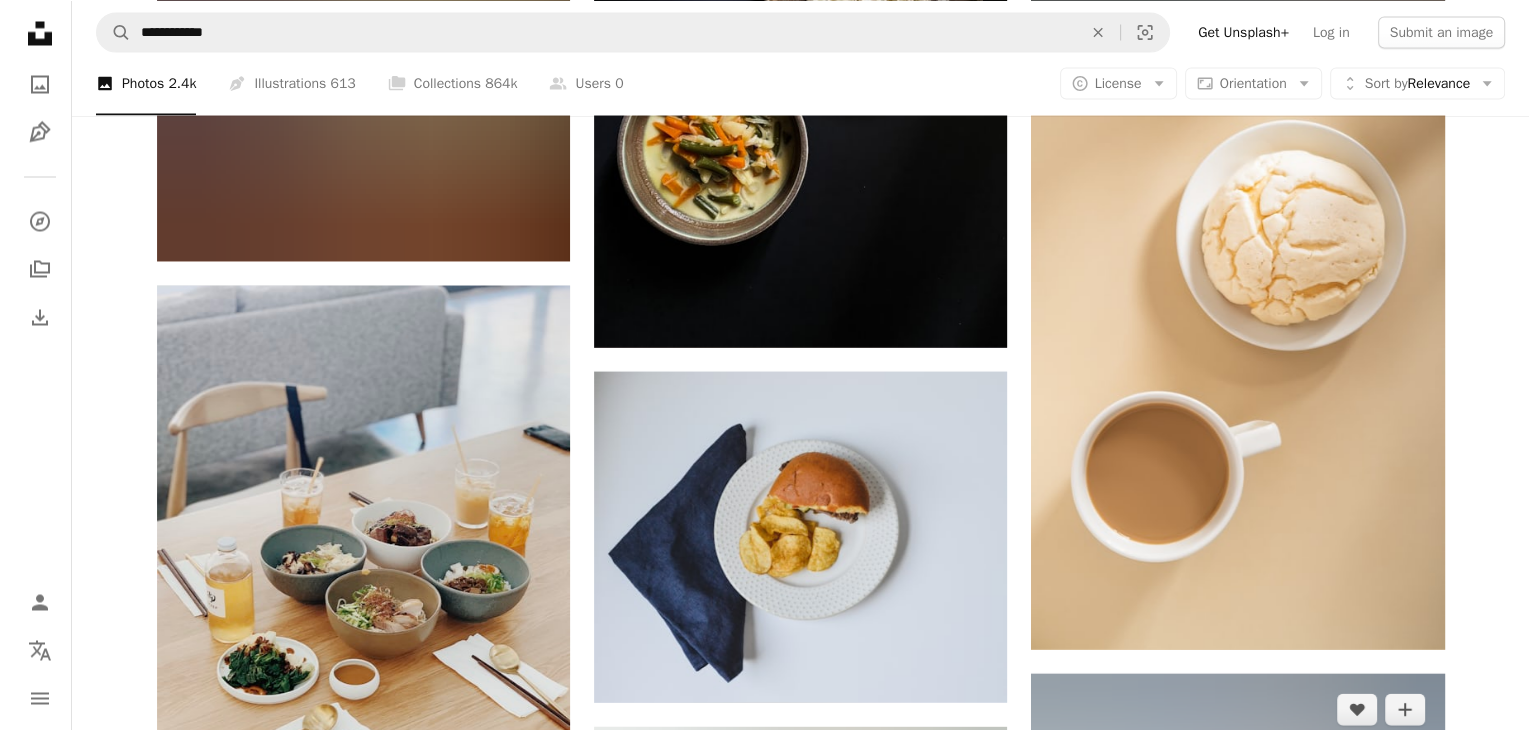 scroll, scrollTop: 19400, scrollLeft: 0, axis: vertical 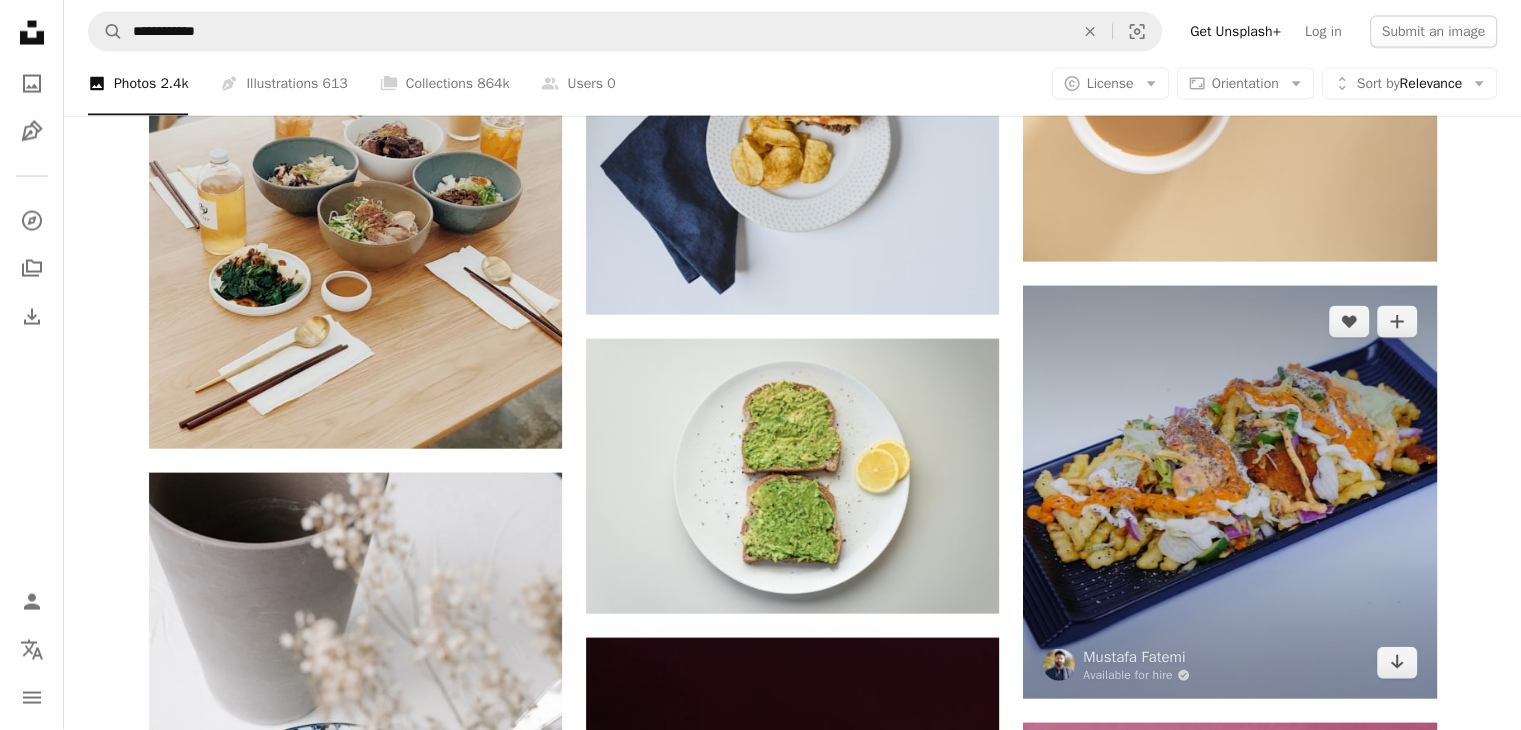 click at bounding box center [1229, 492] 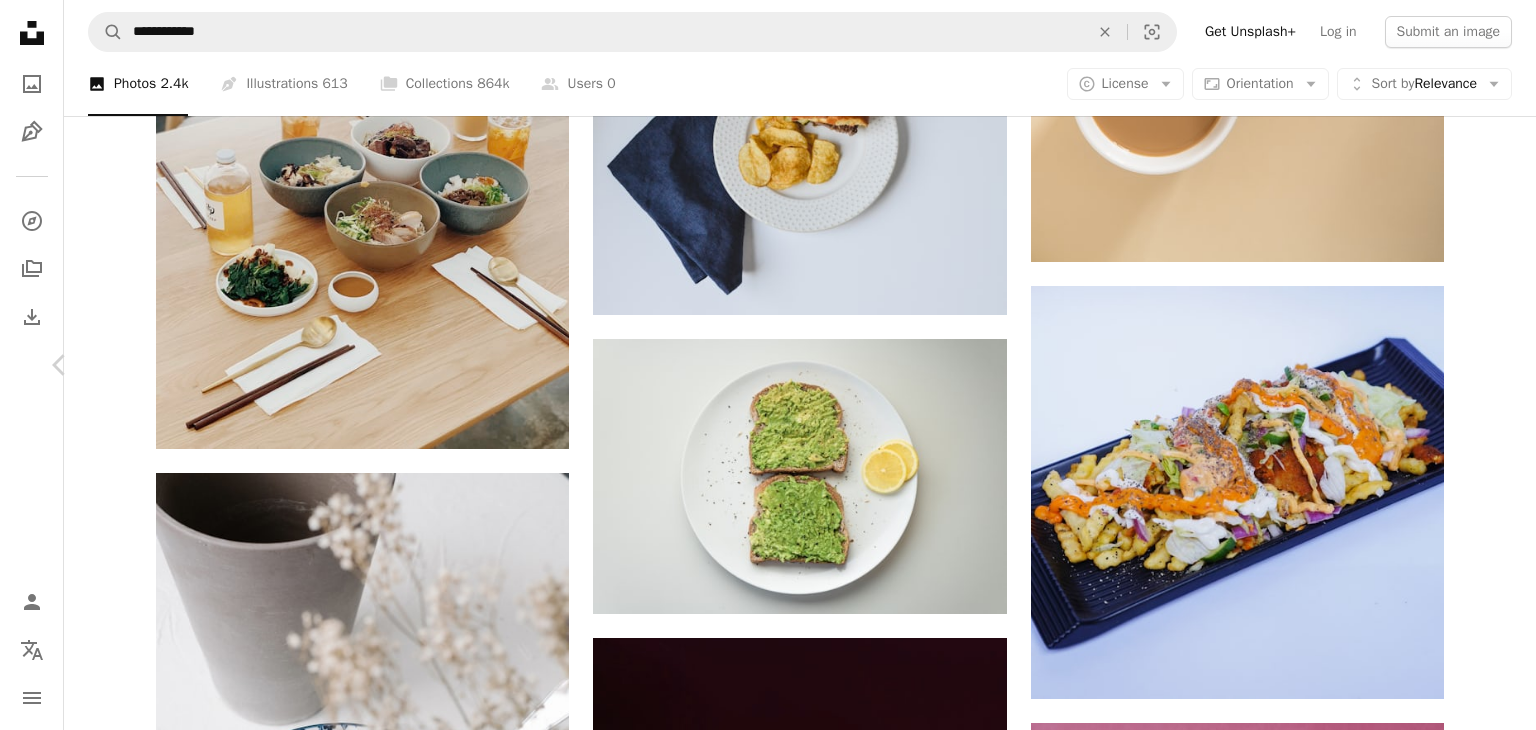 click on "Chevron right" at bounding box center (1476, 365) 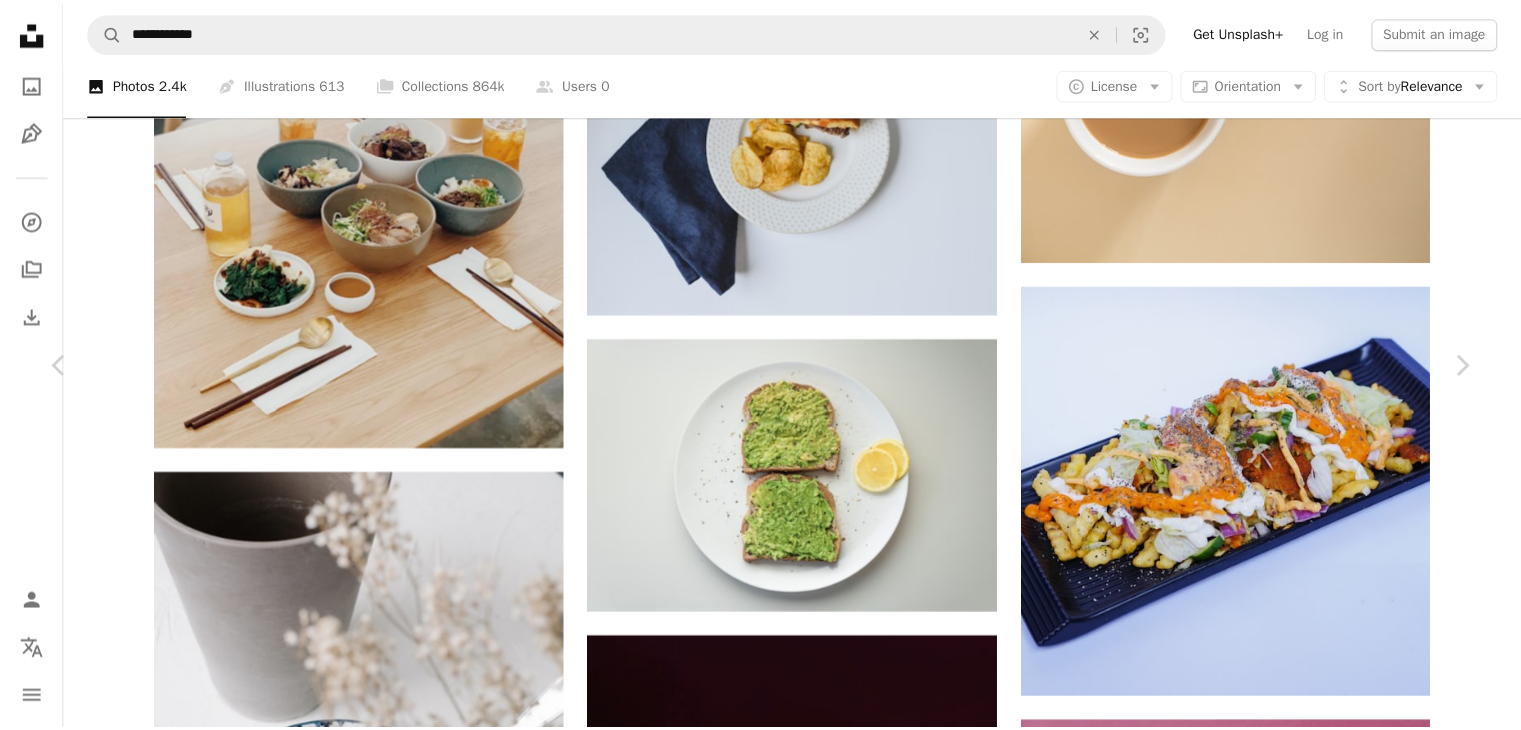 scroll, scrollTop: 300, scrollLeft: 0, axis: vertical 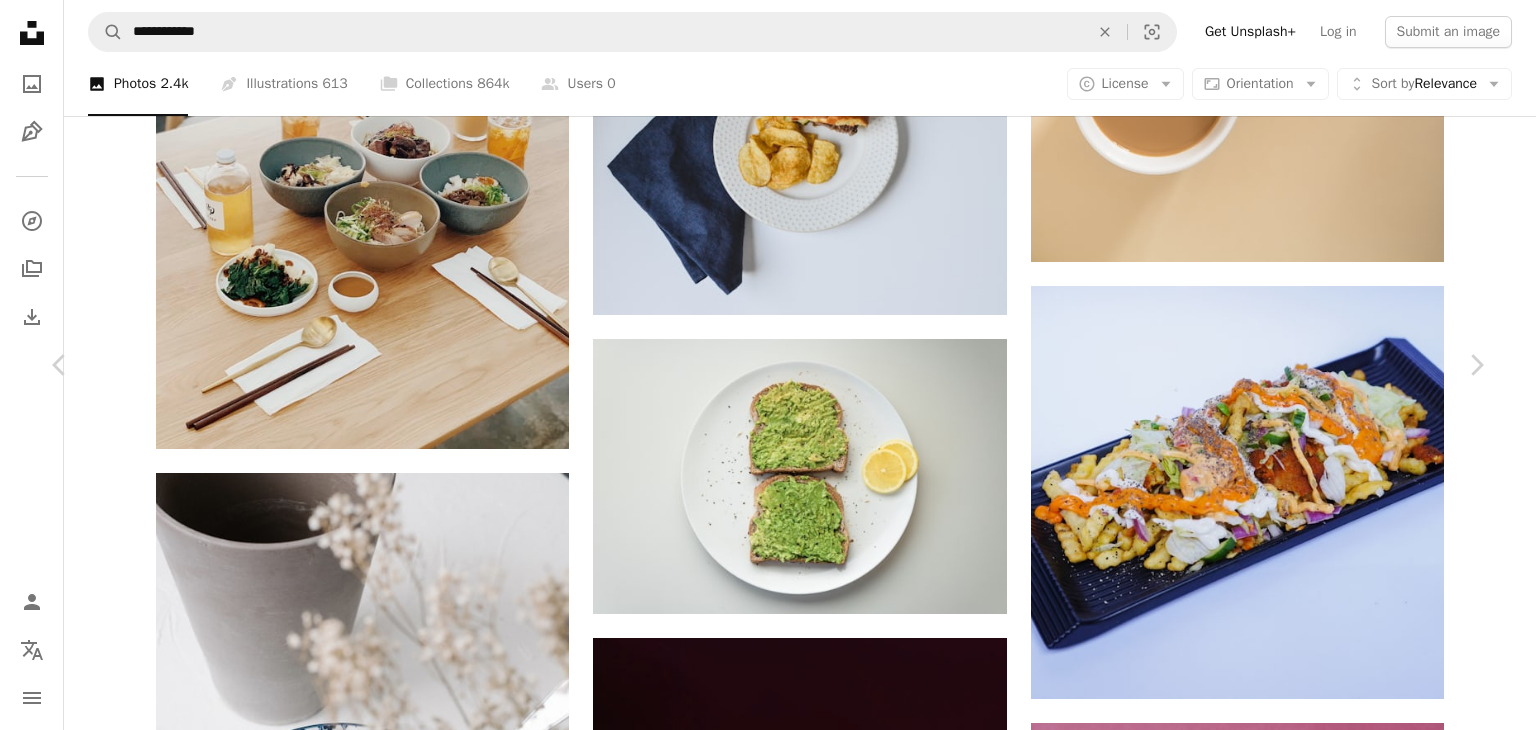 drag, startPoint x: 9, startPoint y: 12, endPoint x: 6, endPoint y: 24, distance: 12.369317 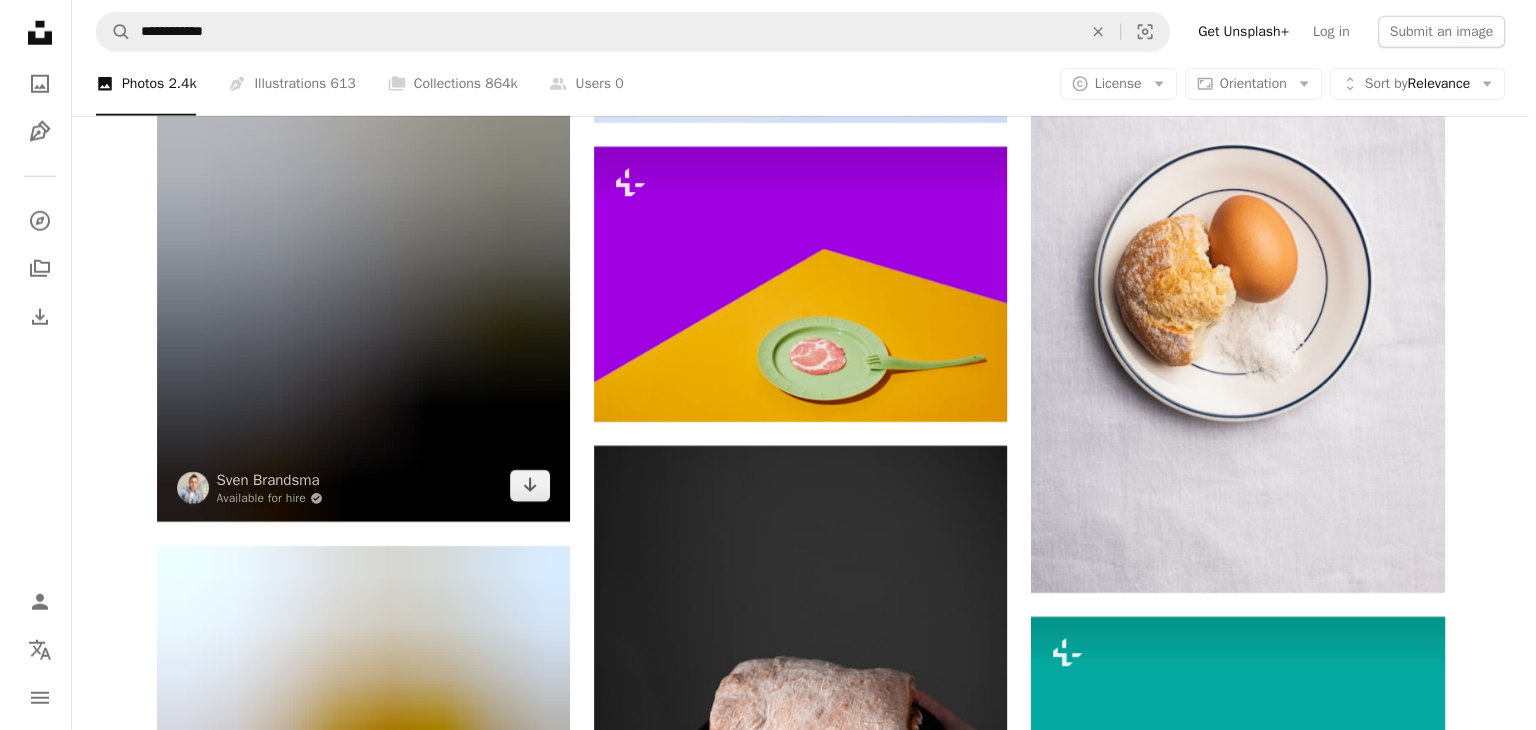 scroll, scrollTop: 20900, scrollLeft: 0, axis: vertical 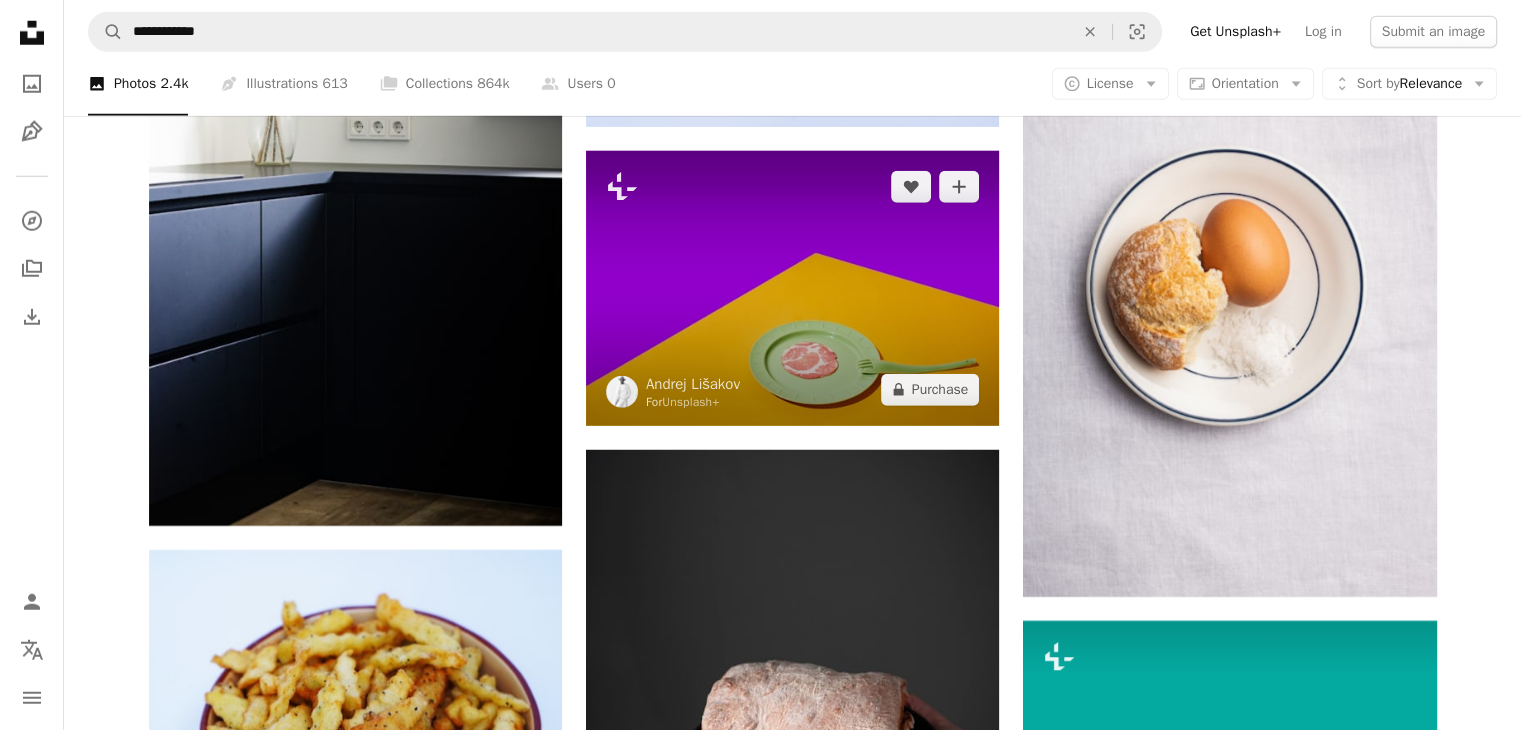 click at bounding box center (792, 288) 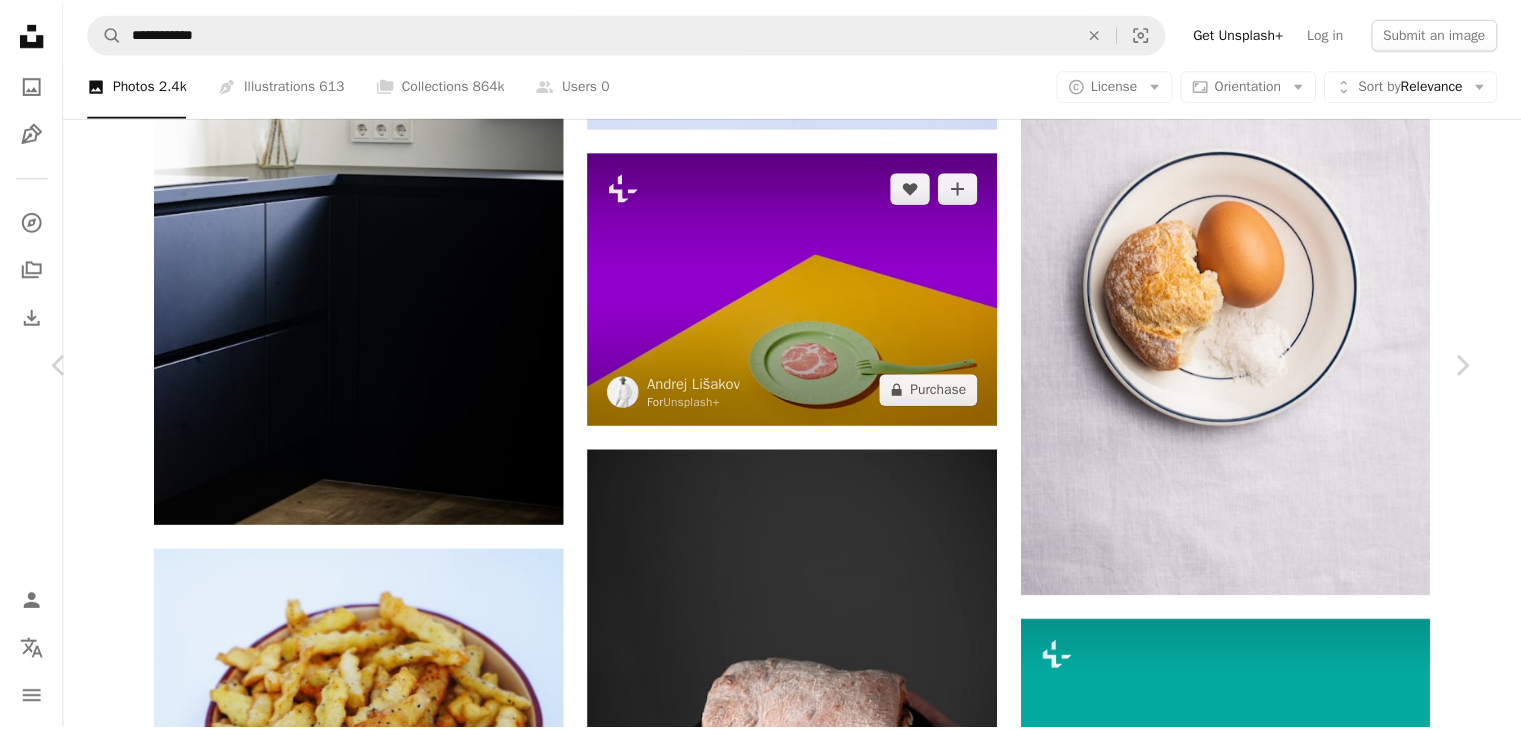 scroll, scrollTop: 500, scrollLeft: 0, axis: vertical 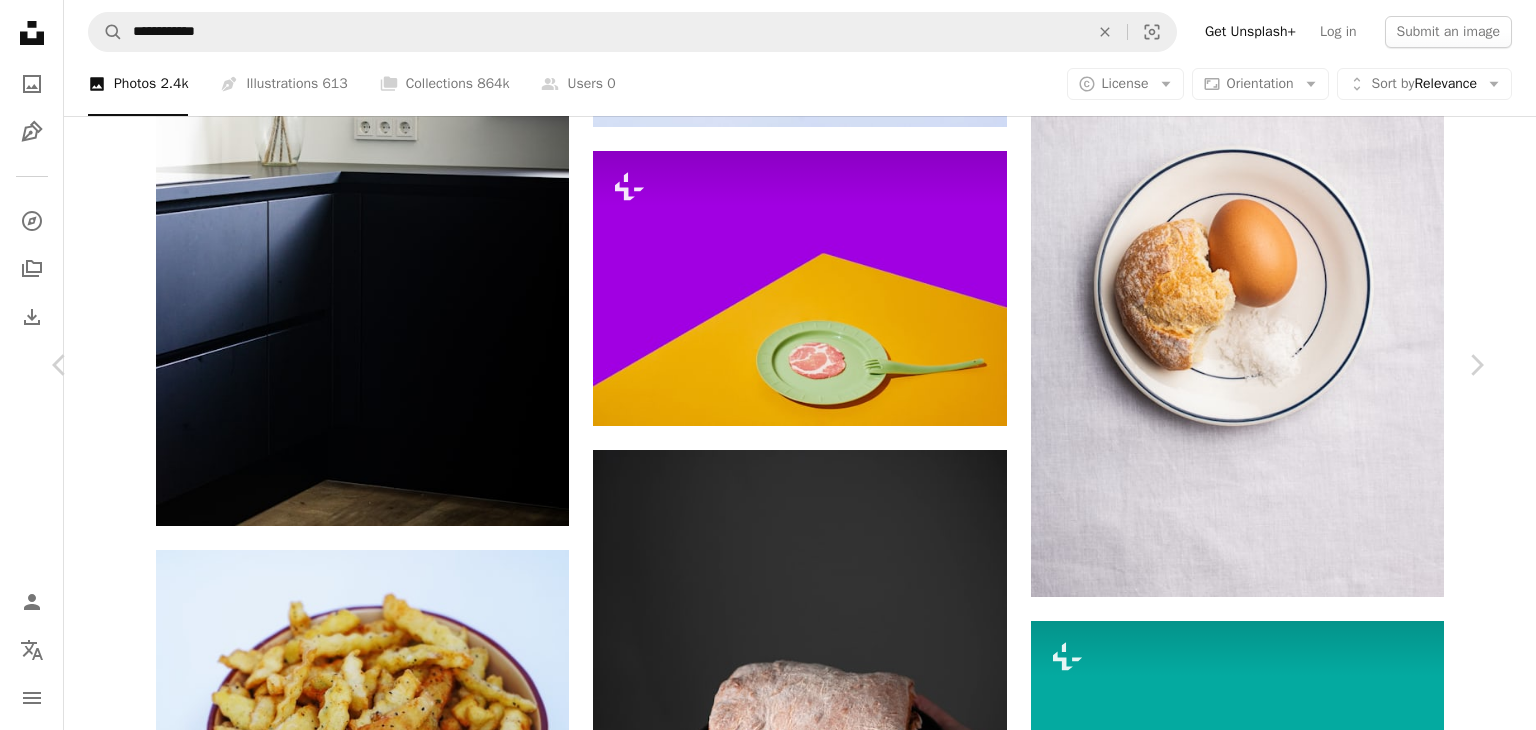 click on "An X shape" at bounding box center (20, 20) 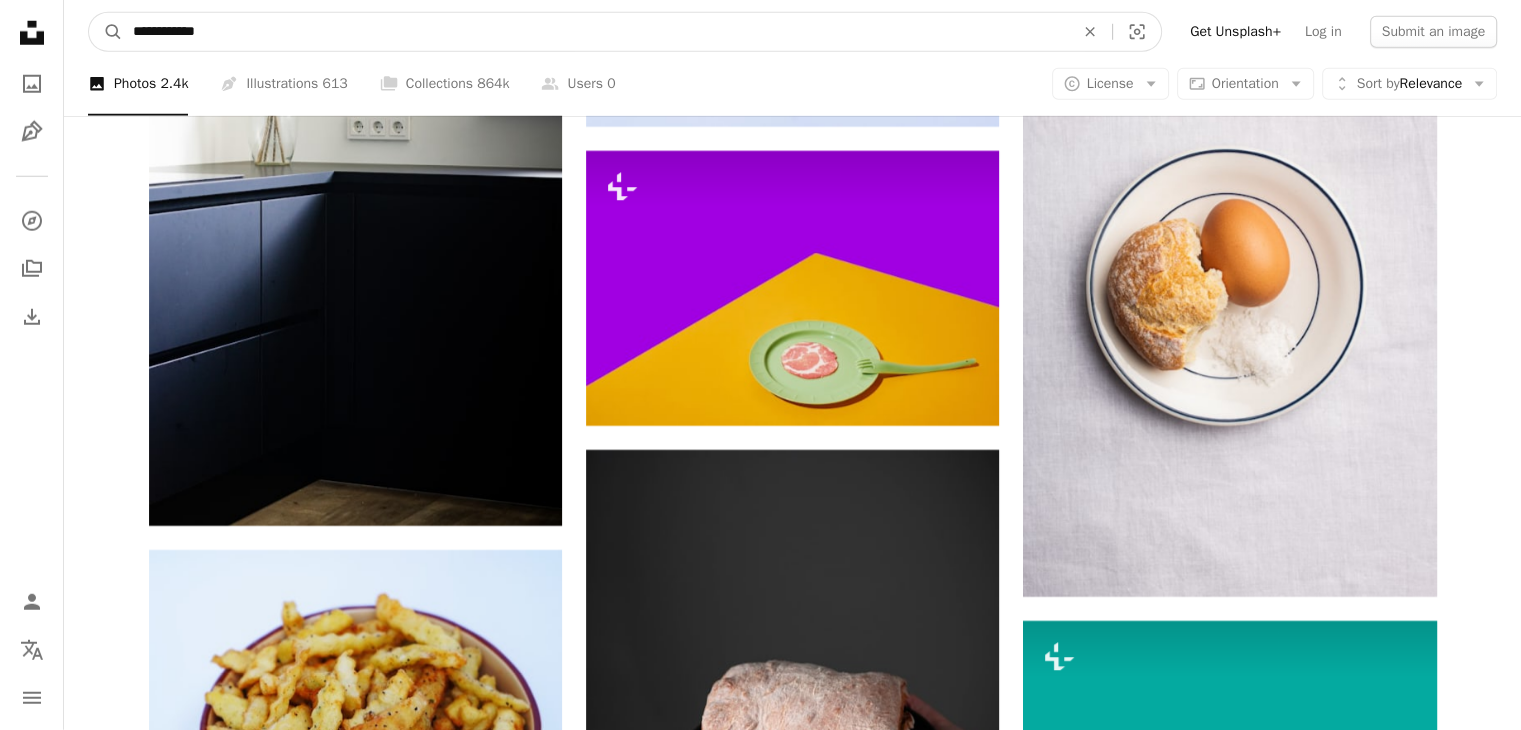 drag, startPoint x: 168, startPoint y: 30, endPoint x: 71, endPoint y: 39, distance: 97.41663 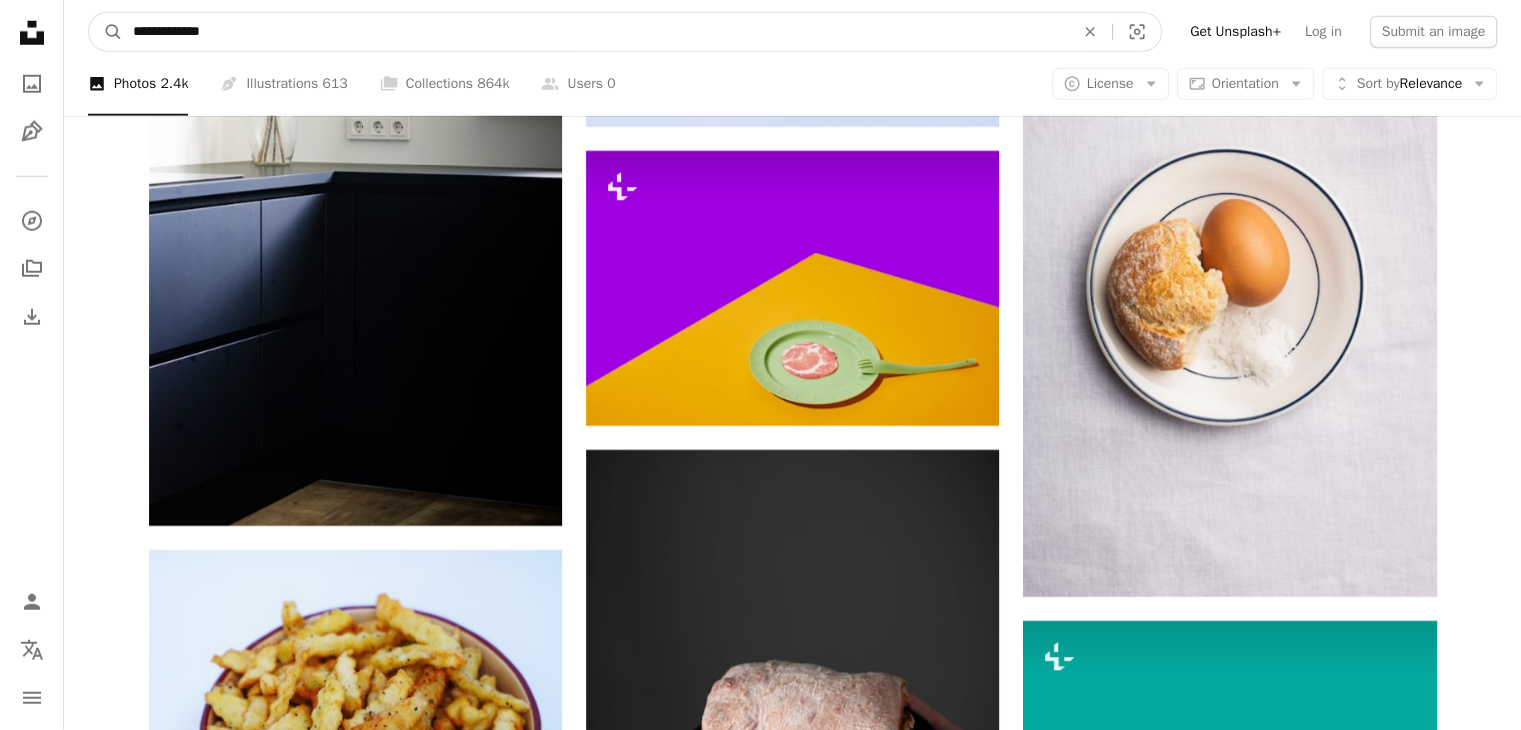 type on "**********" 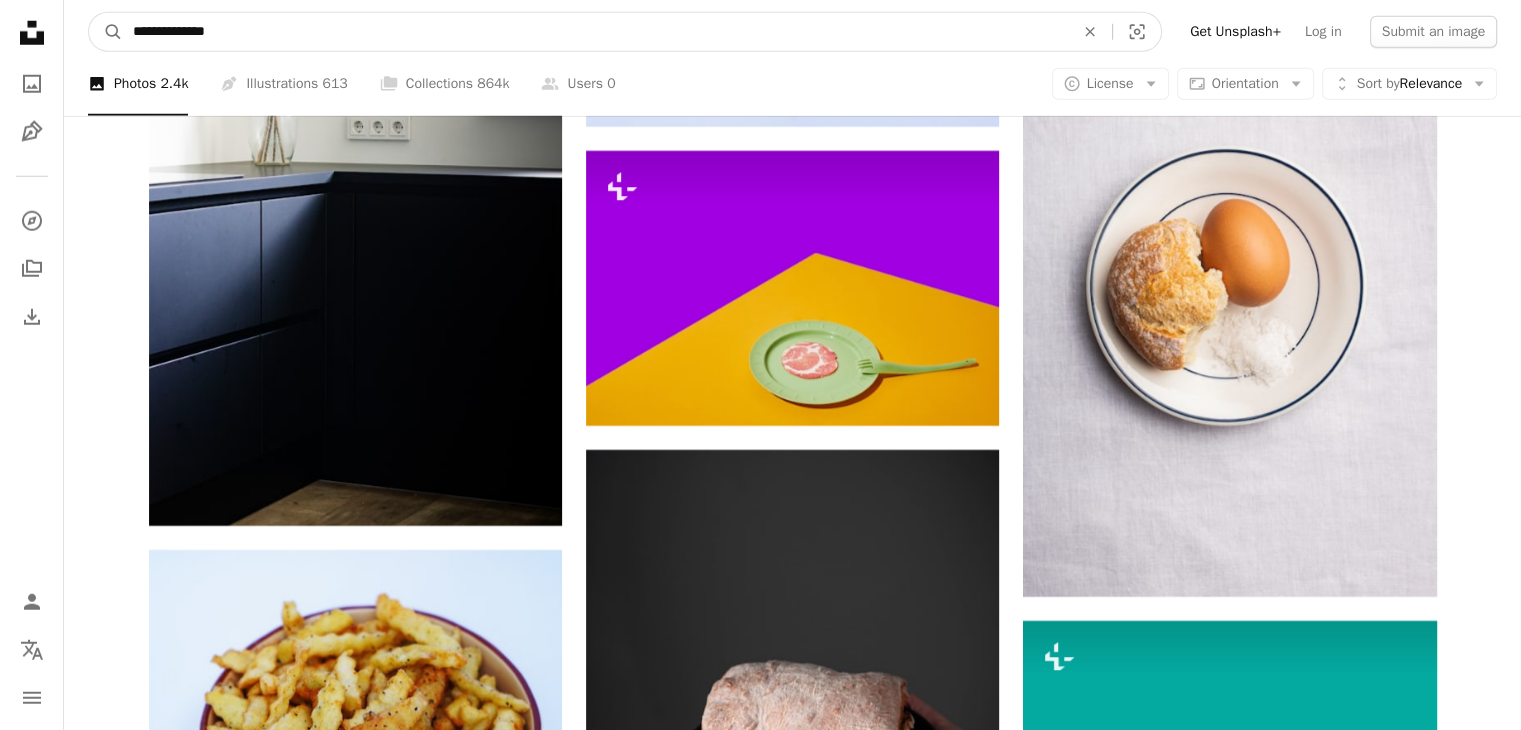 click on "A magnifying glass" at bounding box center (106, 32) 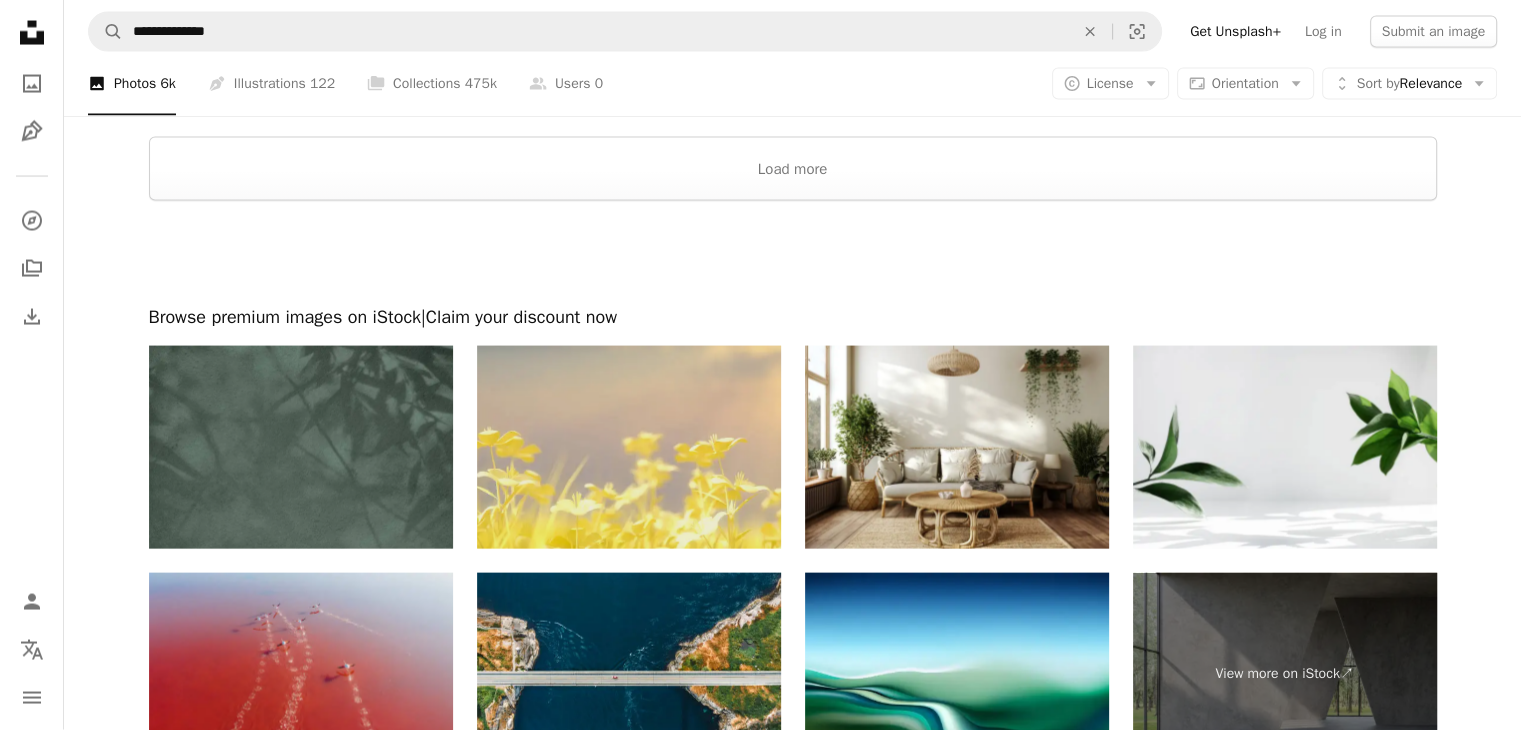 scroll, scrollTop: 4100, scrollLeft: 0, axis: vertical 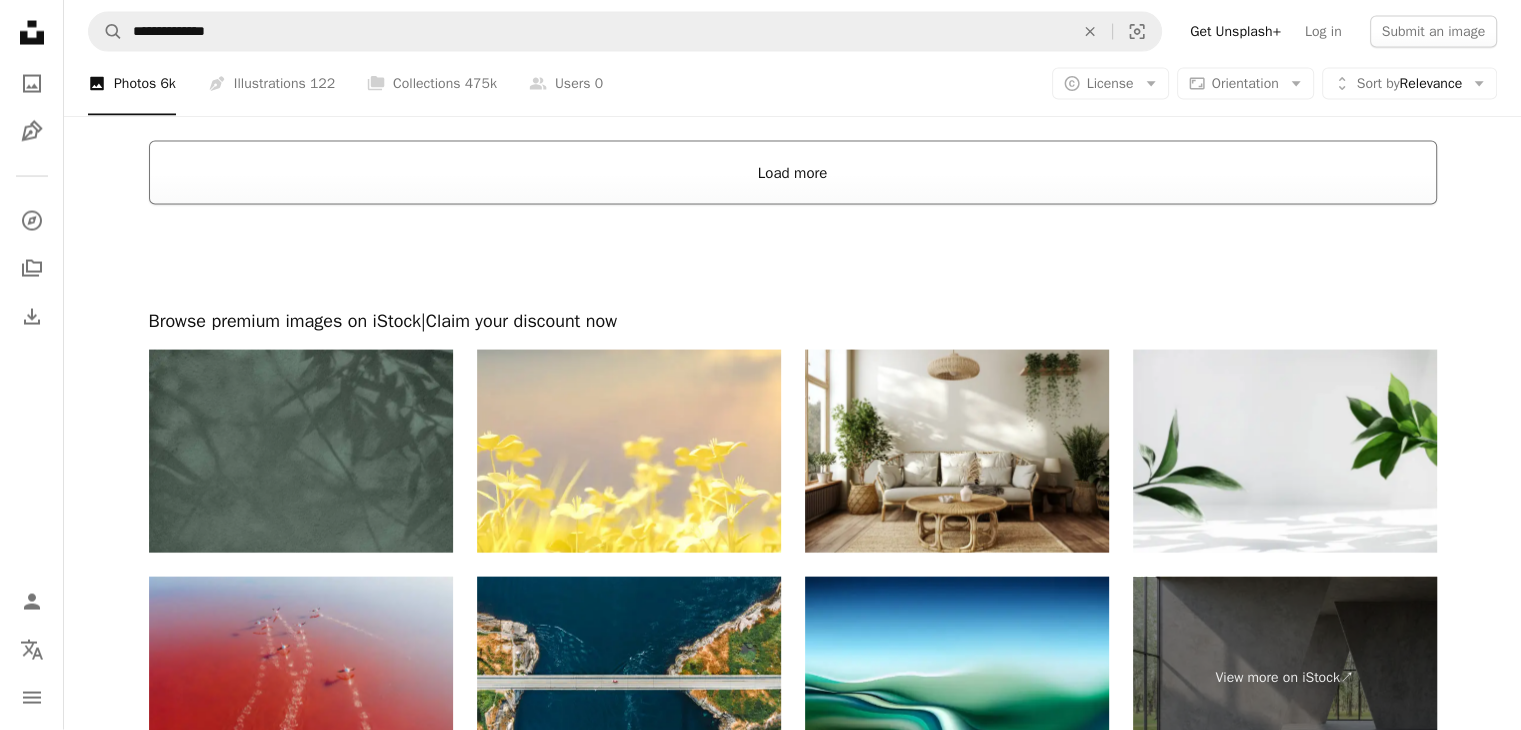click on "Load more" at bounding box center (793, 173) 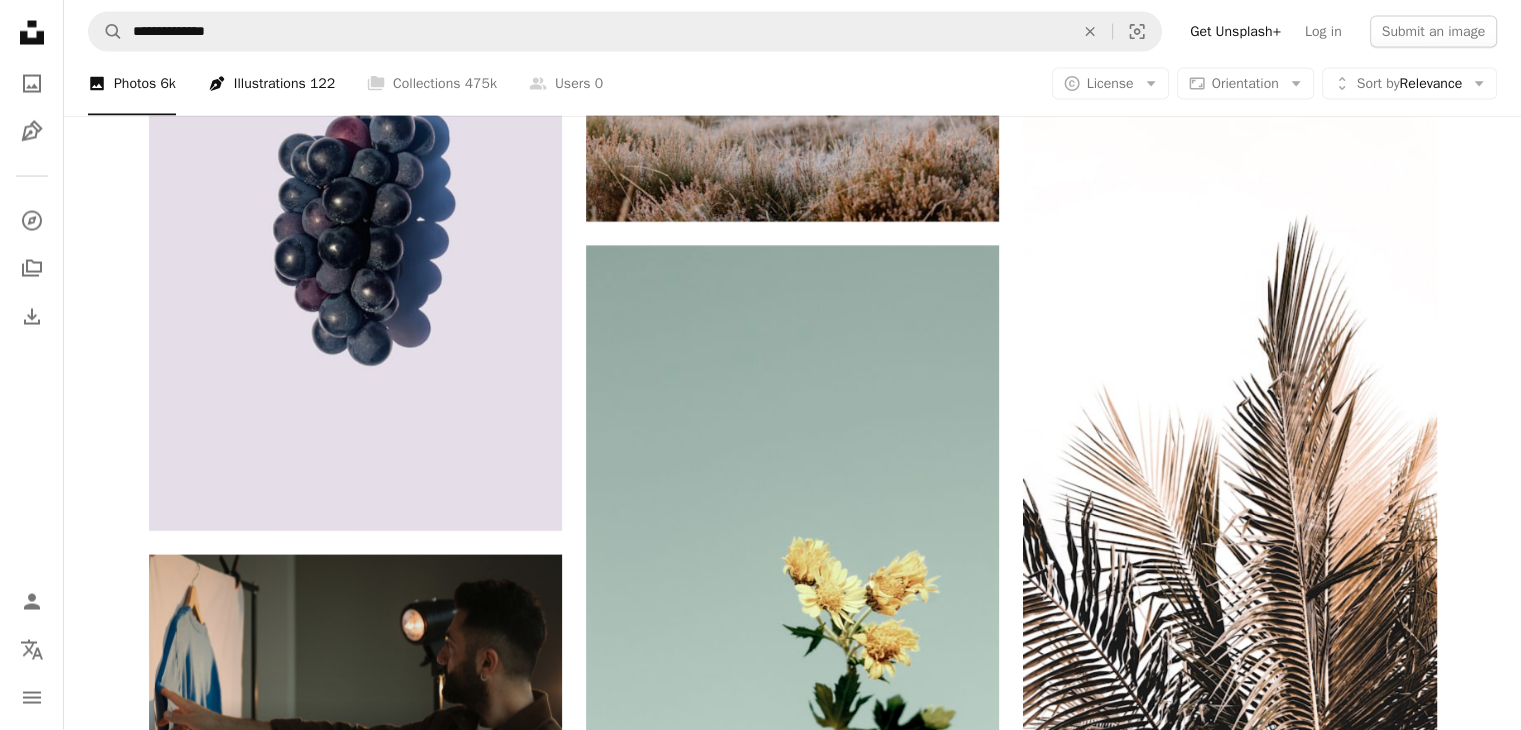click on "Pen Tool Illustrations   122" at bounding box center [271, 84] 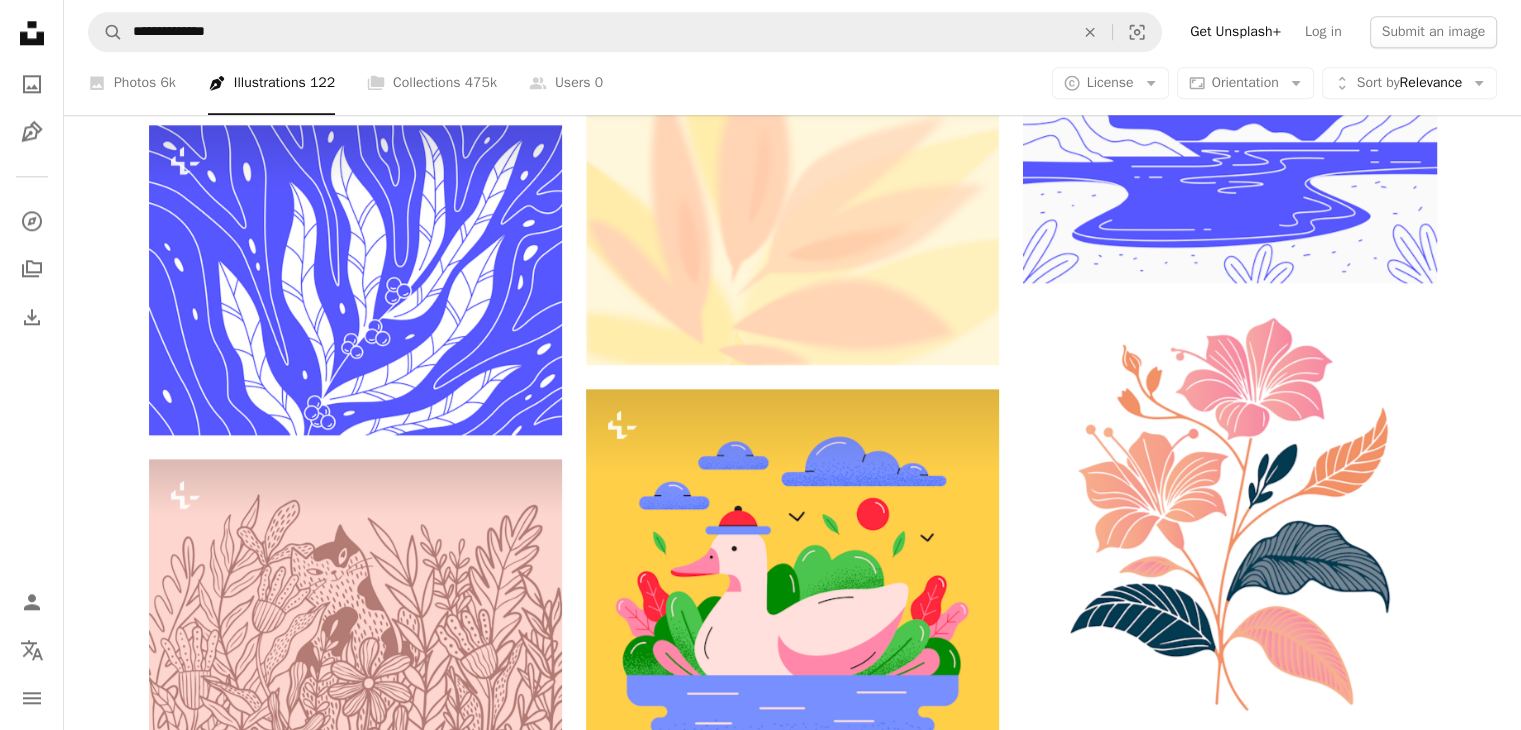 scroll, scrollTop: 2400, scrollLeft: 0, axis: vertical 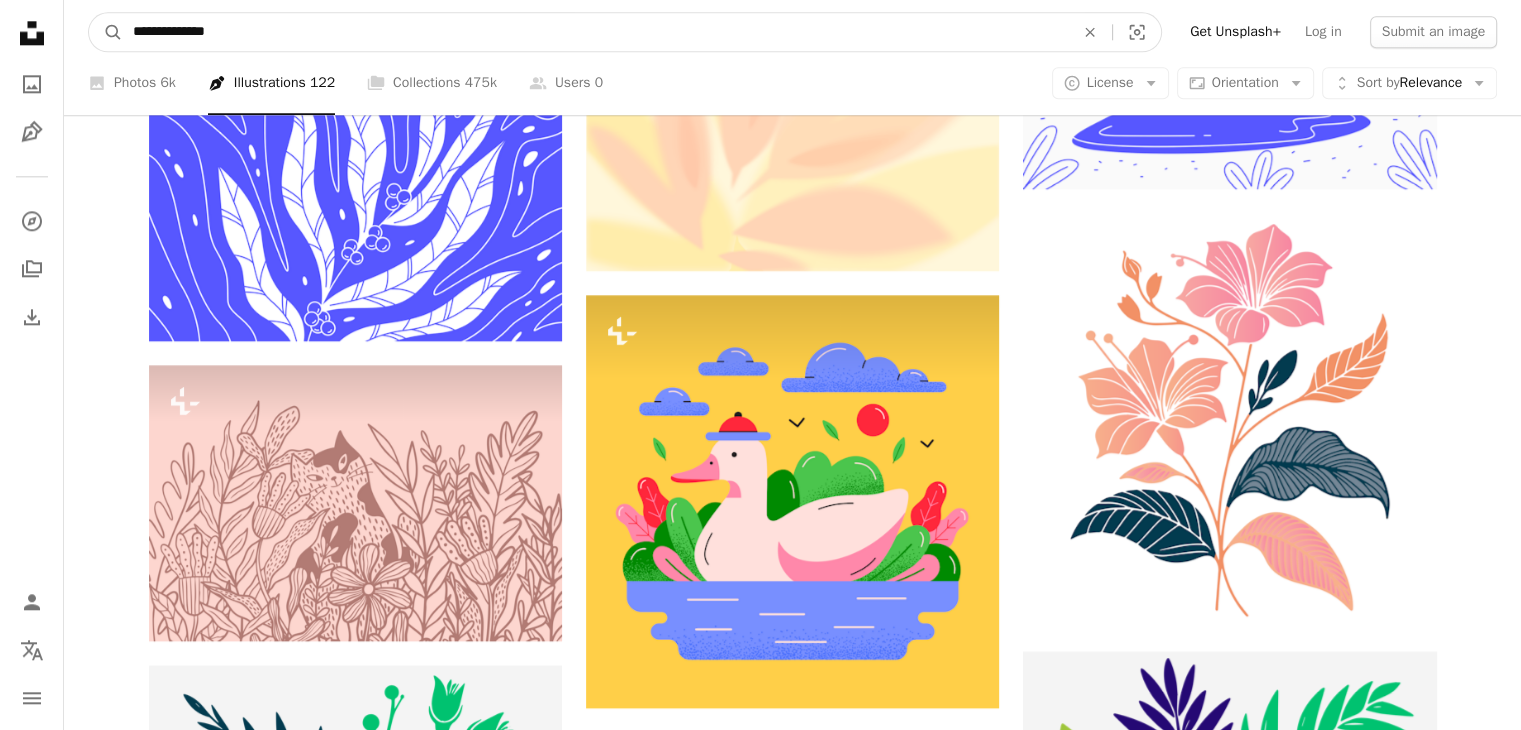 drag, startPoint x: 232, startPoint y: 21, endPoint x: 38, endPoint y: 11, distance: 194.25757 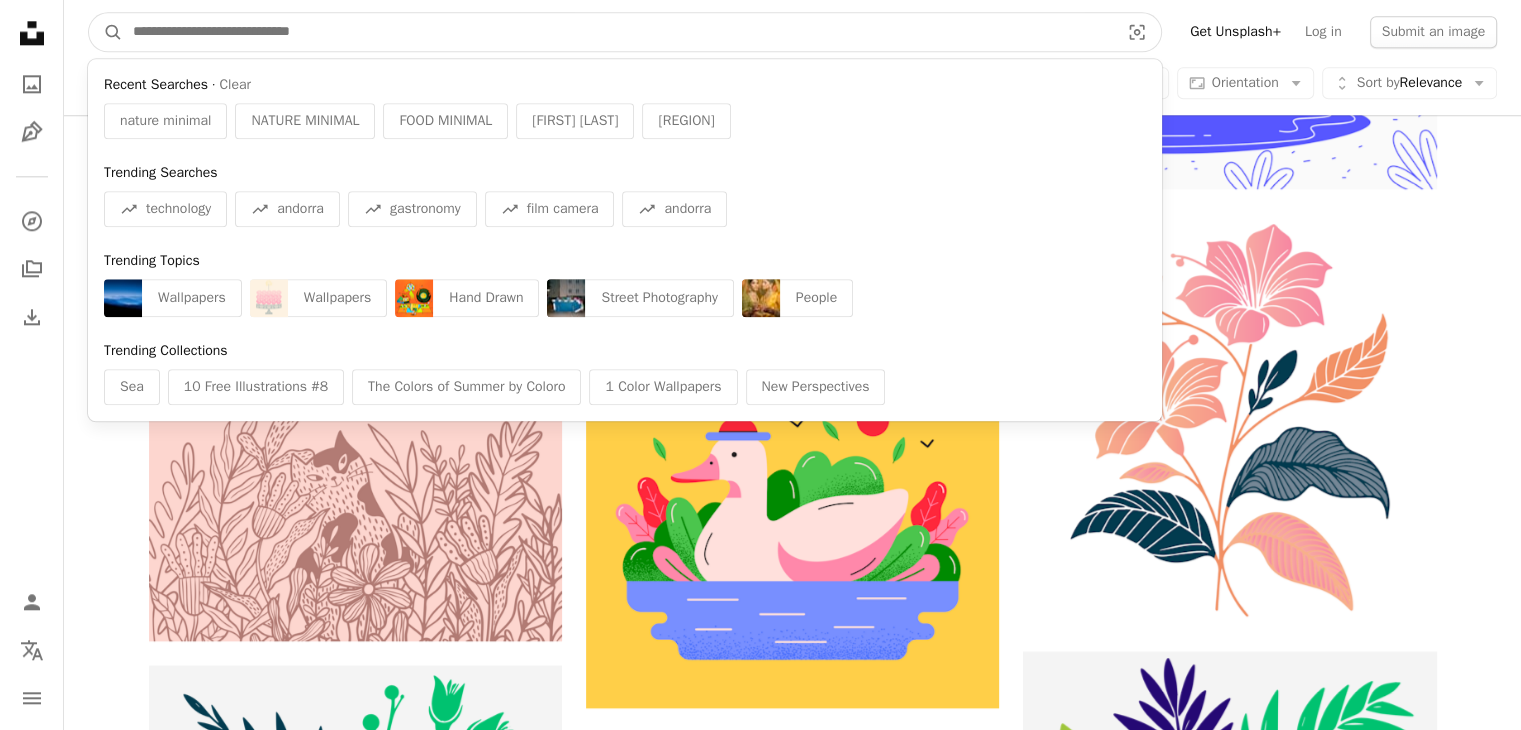 click on "A magnifying glass" at bounding box center (106, 32) 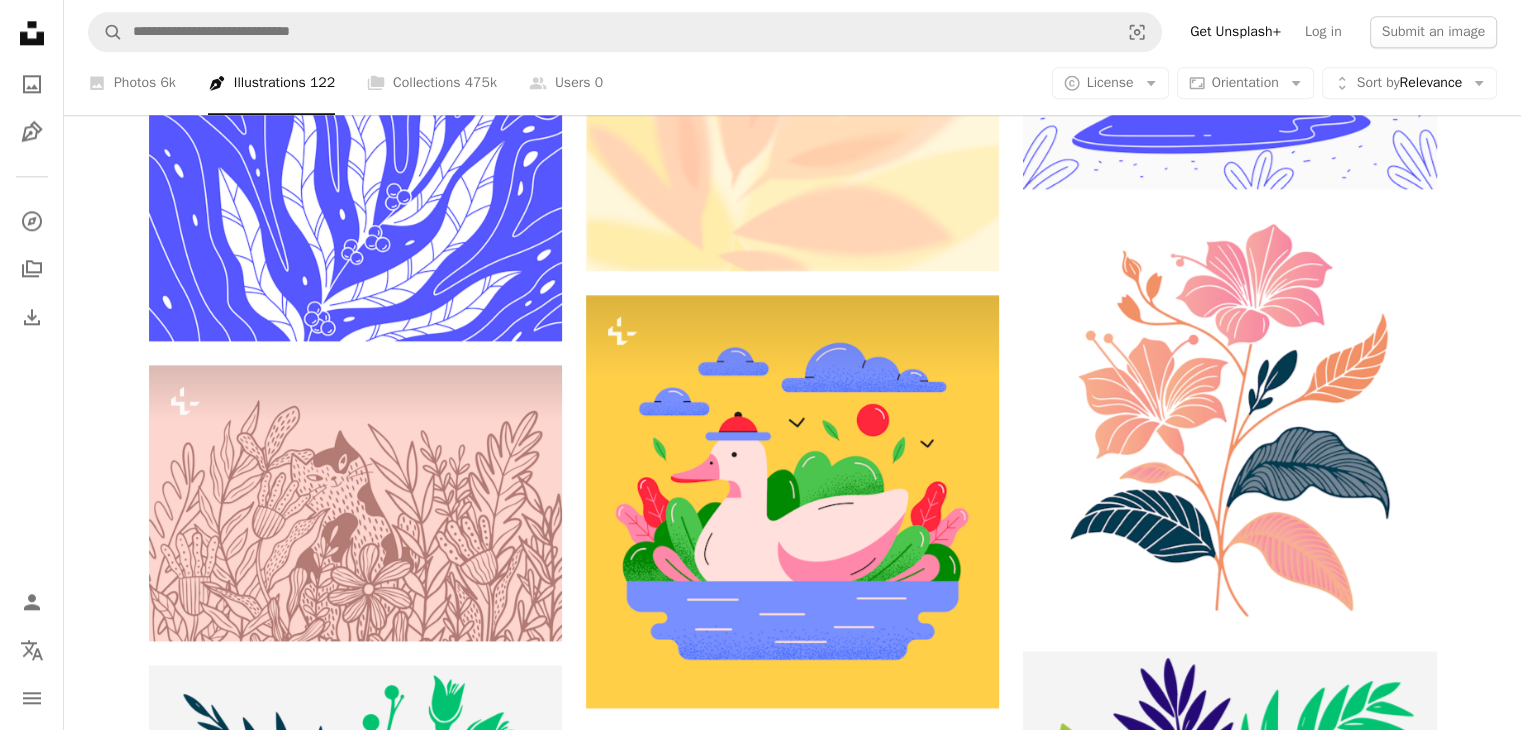 click on "Pen Tool Illustrations   122" at bounding box center (271, 84) 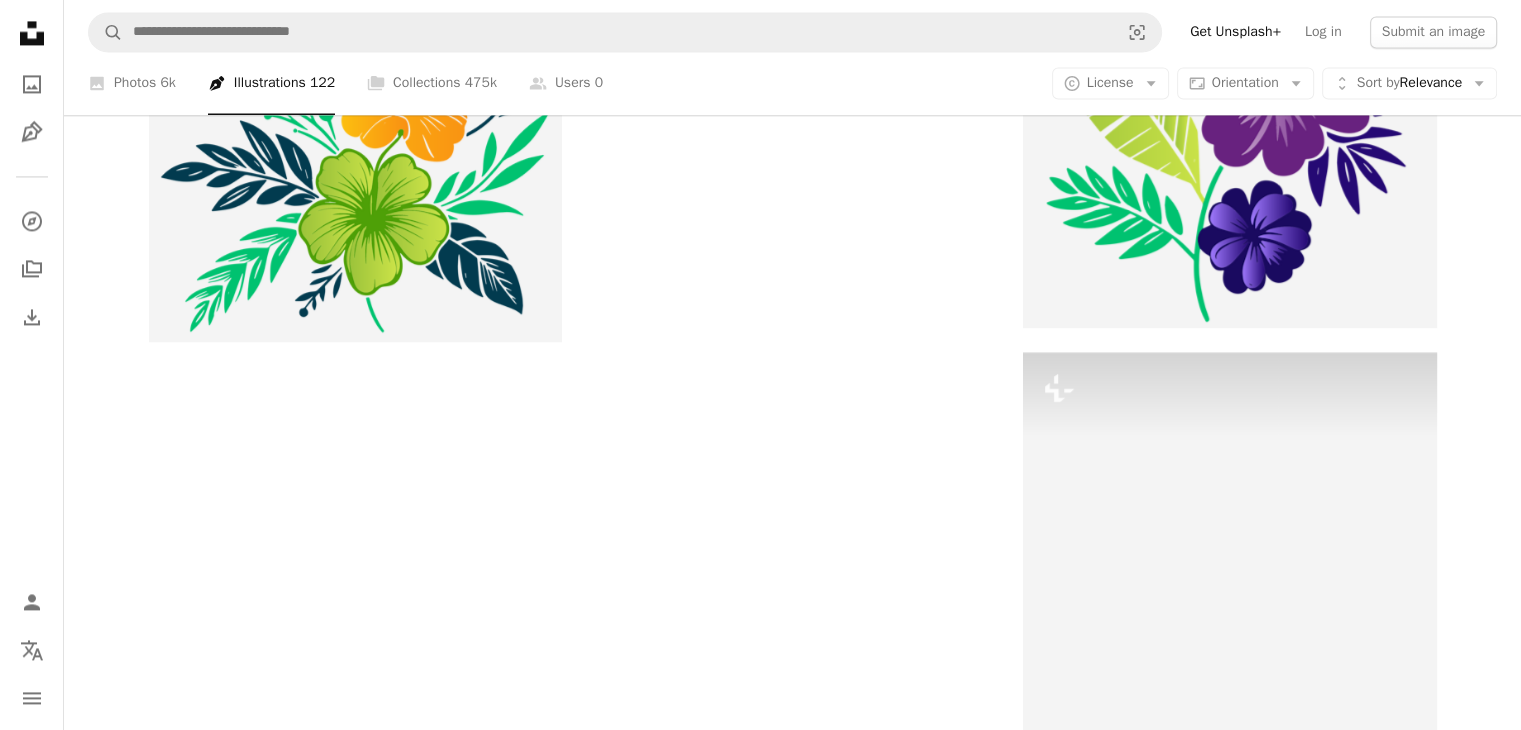 scroll, scrollTop: 3088, scrollLeft: 0, axis: vertical 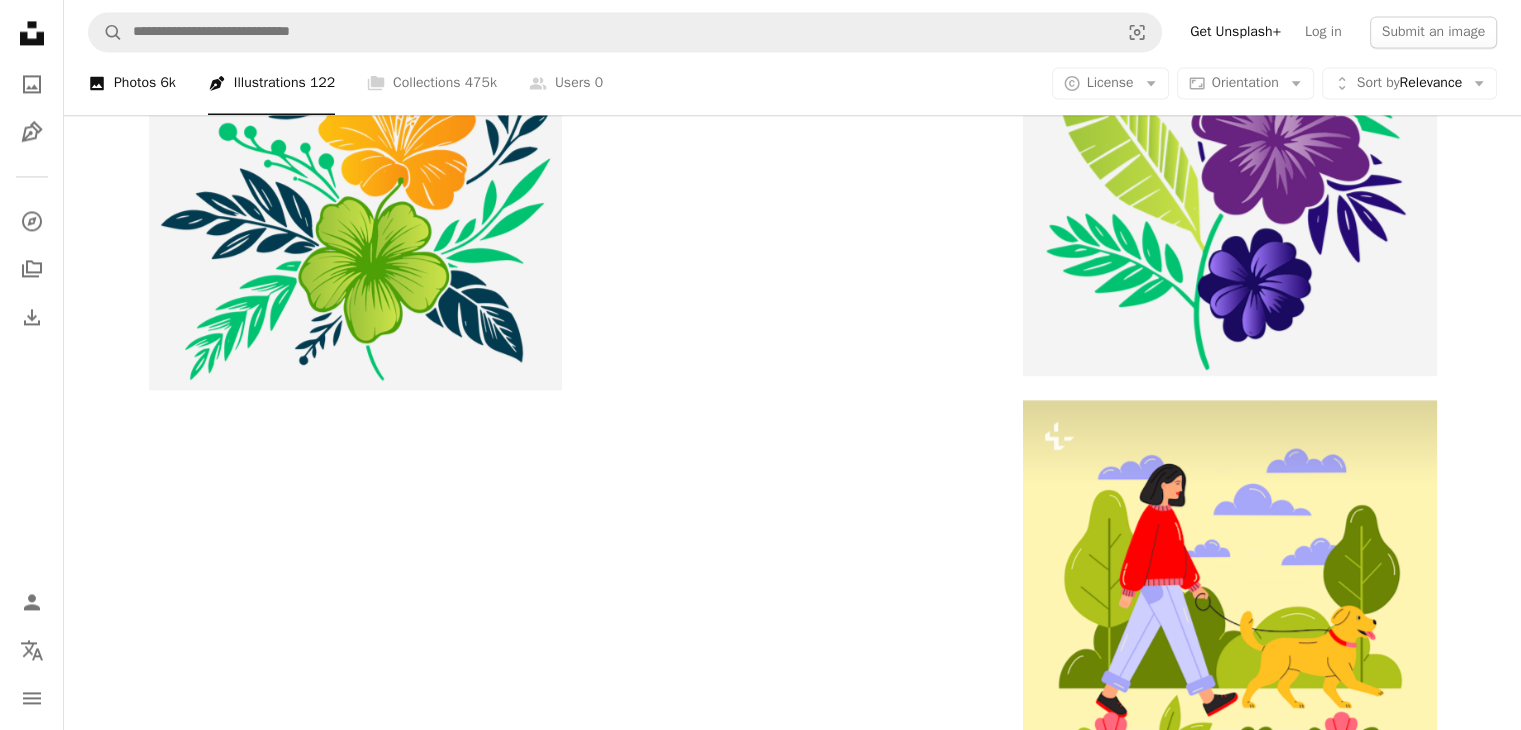click on "A photo Photos   6k" at bounding box center (132, 84) 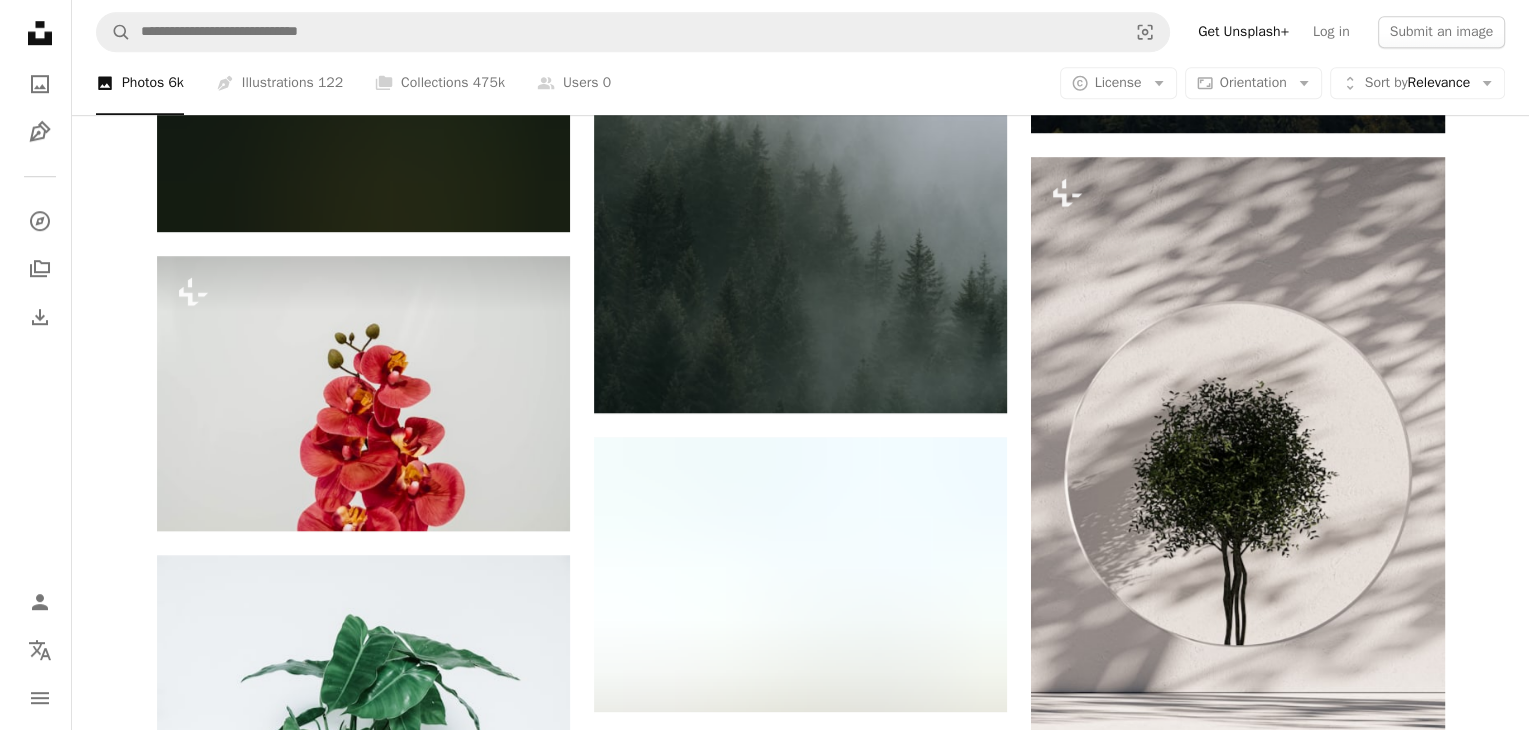 scroll, scrollTop: 1100, scrollLeft: 0, axis: vertical 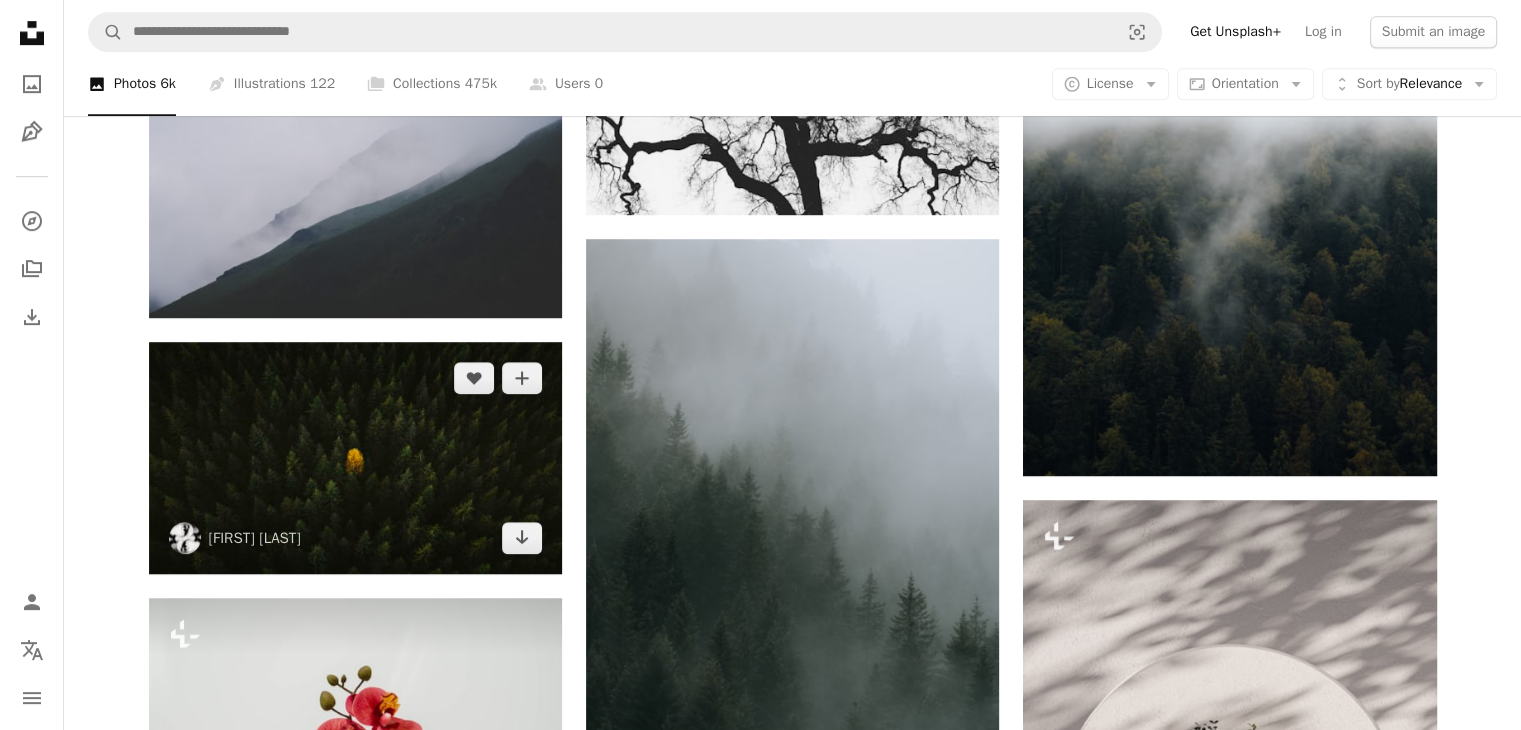 click at bounding box center [355, 458] 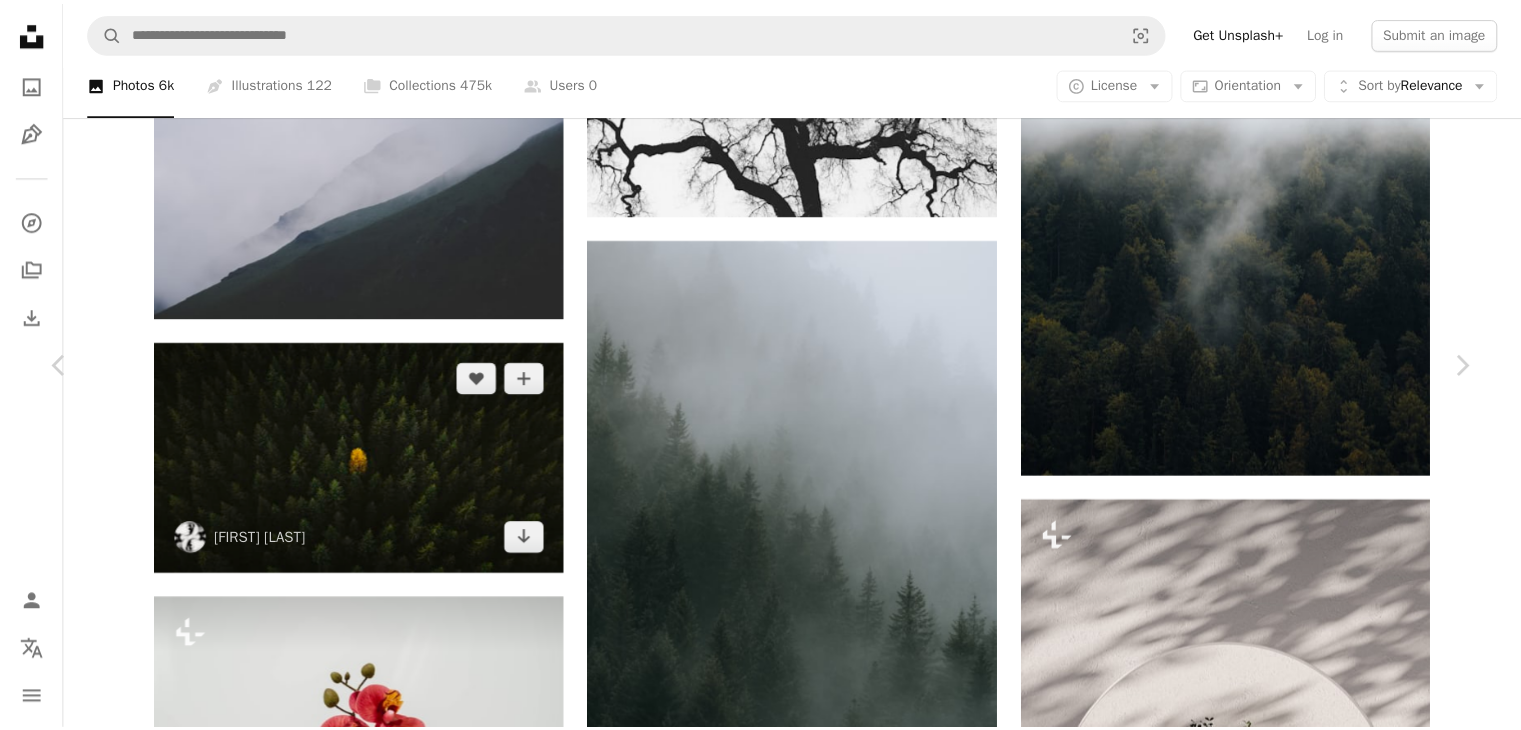 scroll, scrollTop: 2300, scrollLeft: 0, axis: vertical 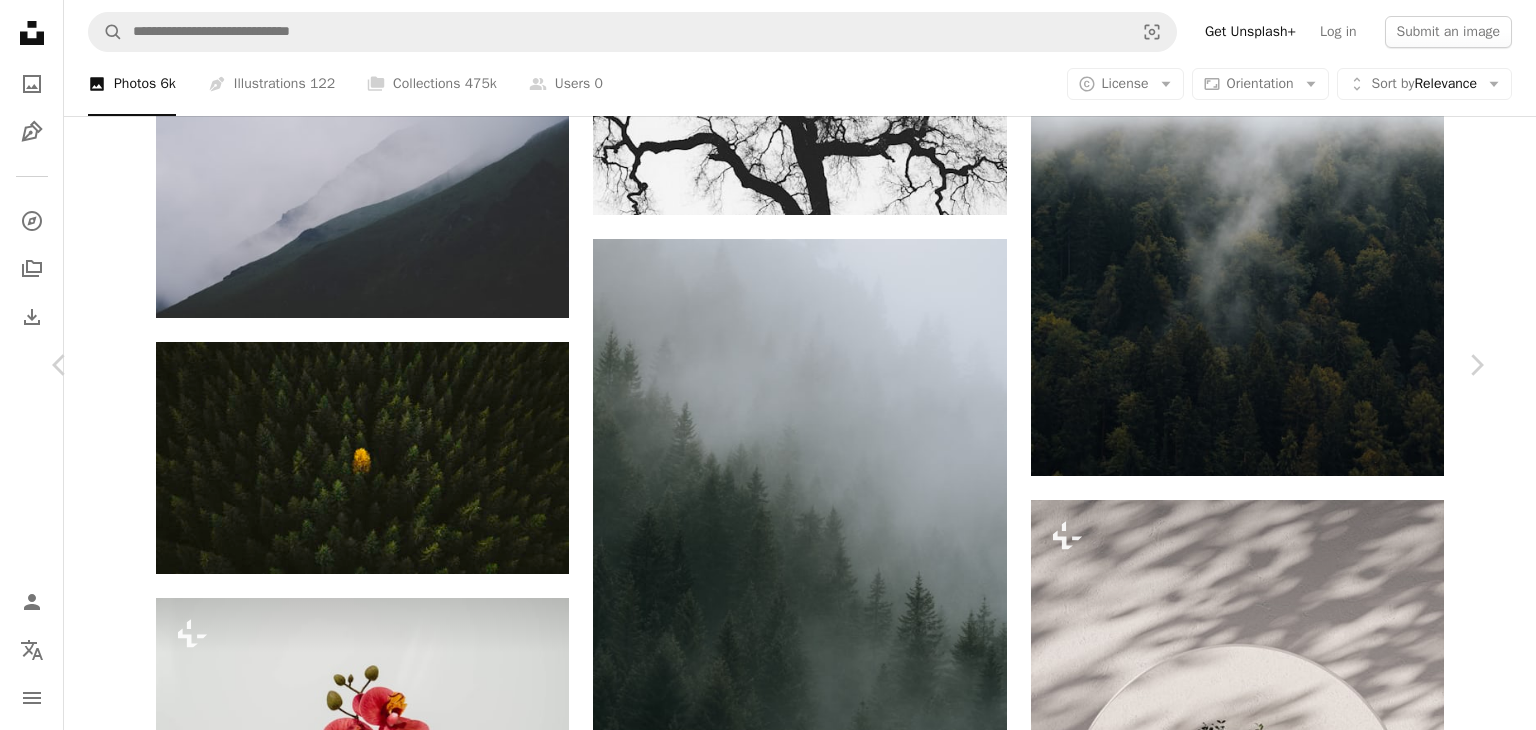 click on "An X shape" at bounding box center (20, 20) 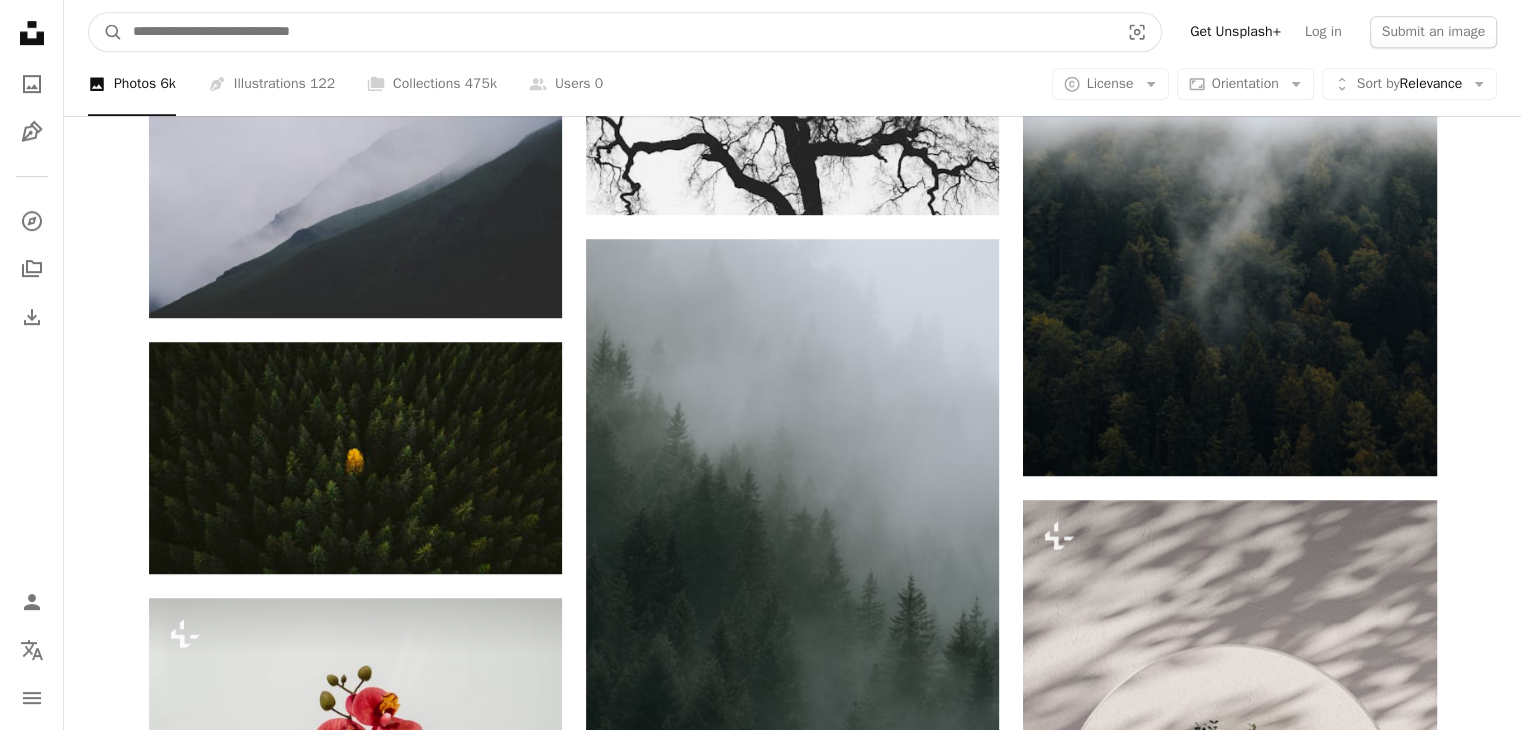 click at bounding box center [618, 32] 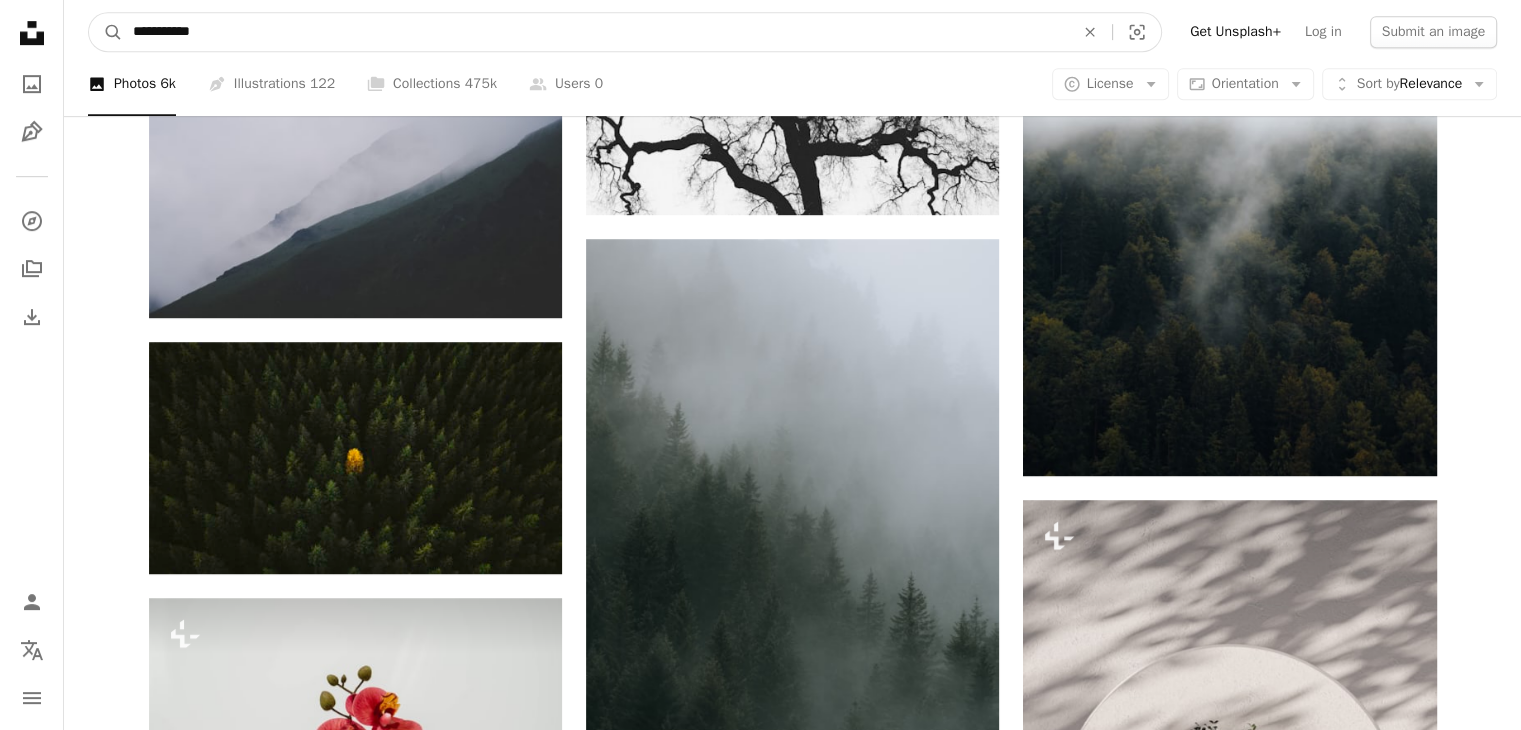 type on "**********" 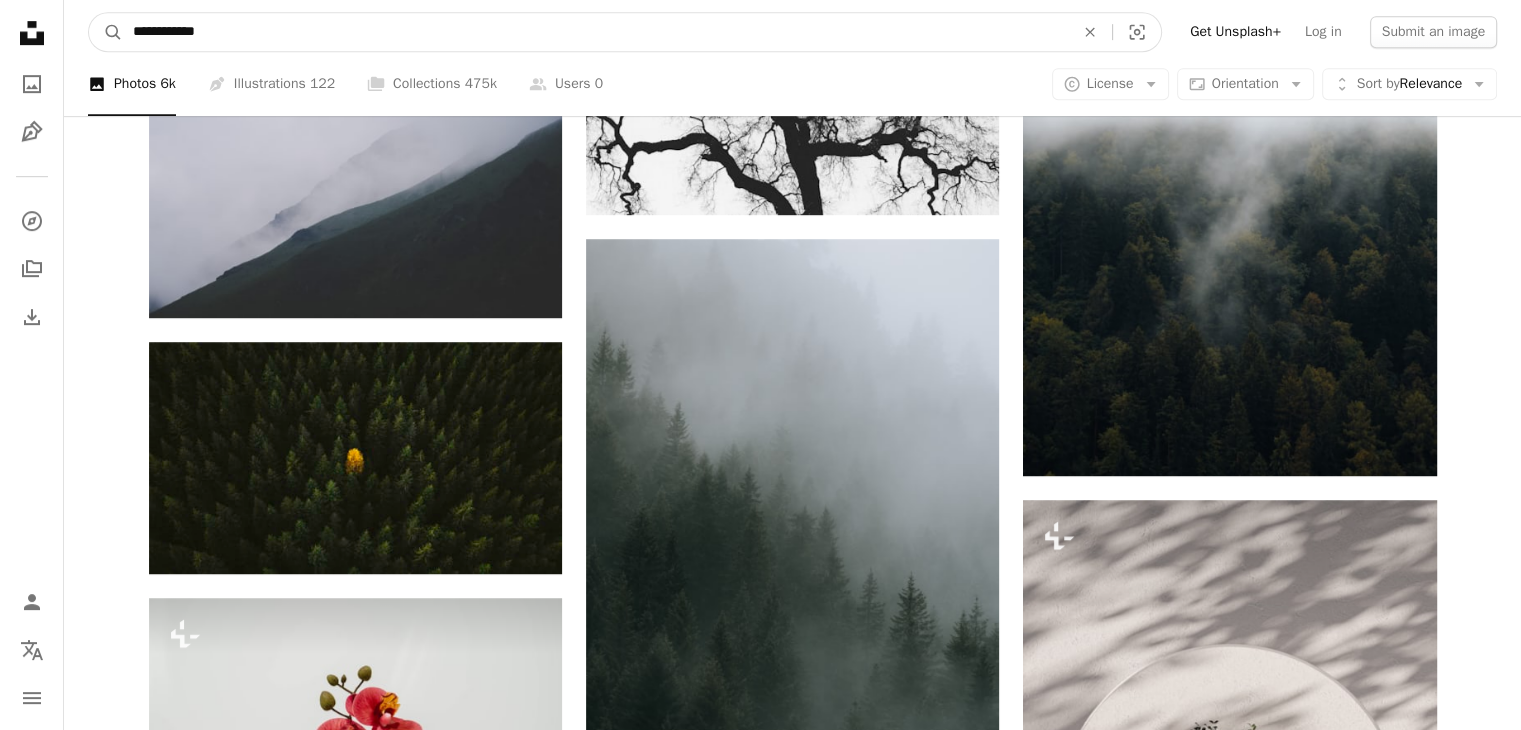 click on "A magnifying glass" at bounding box center [106, 32] 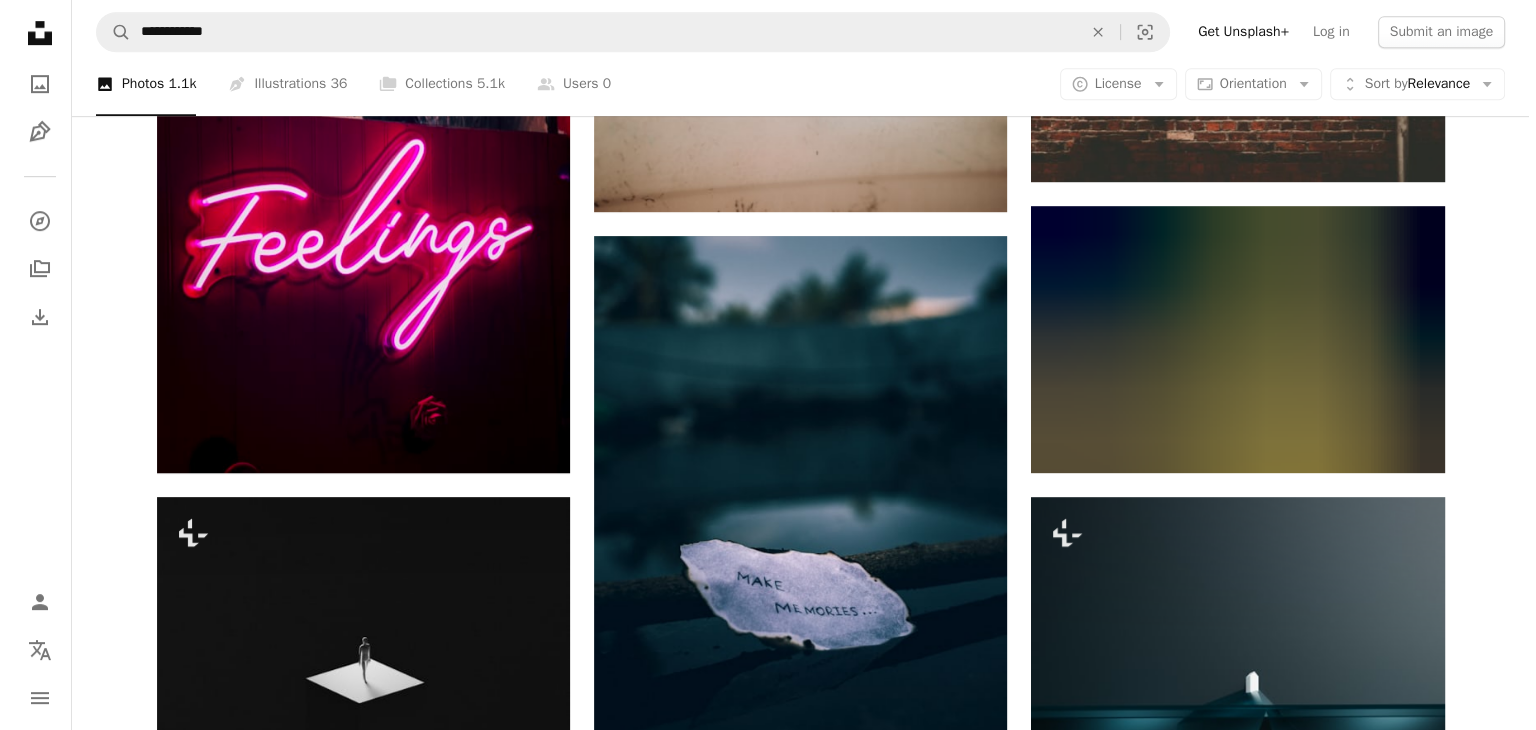 scroll, scrollTop: 1100, scrollLeft: 0, axis: vertical 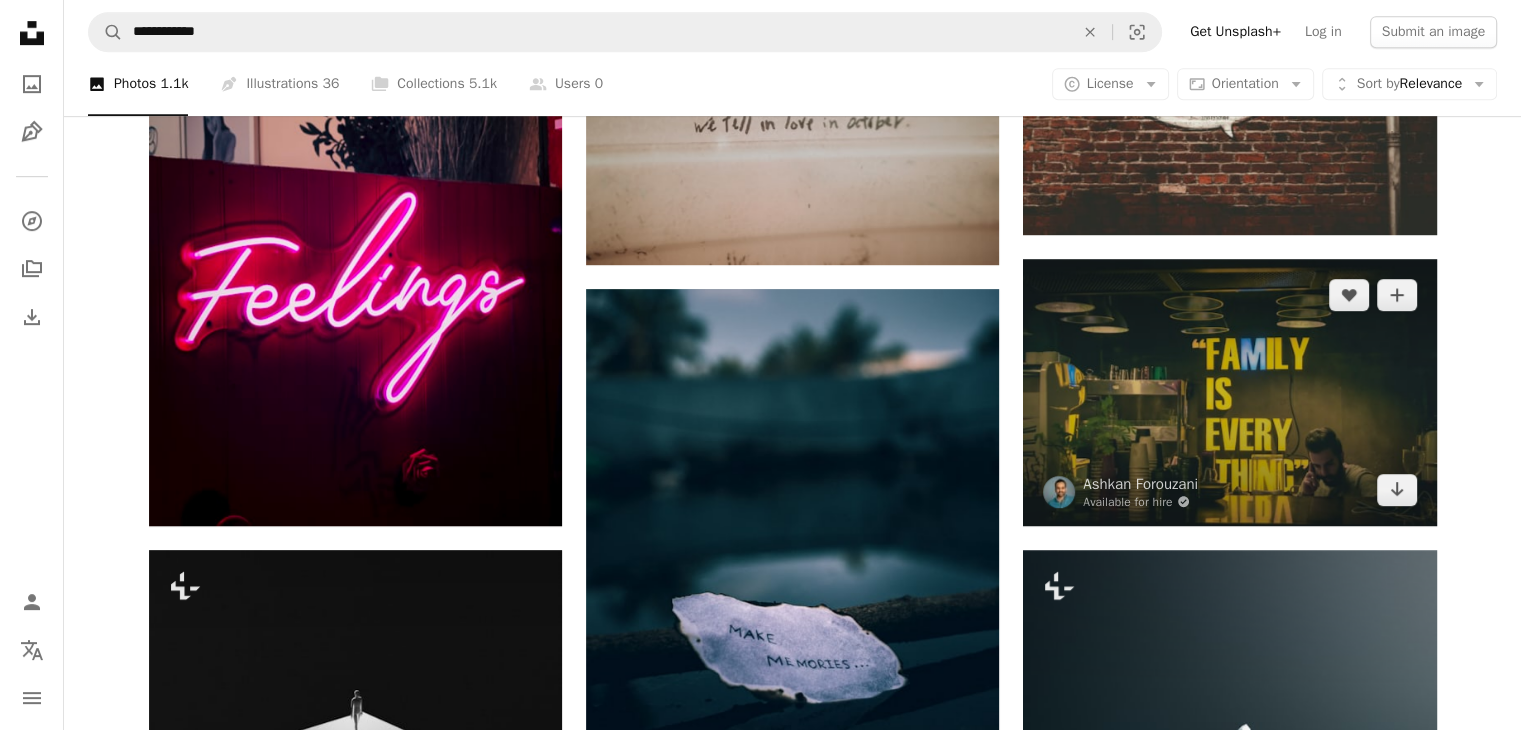 click at bounding box center (1229, 392) 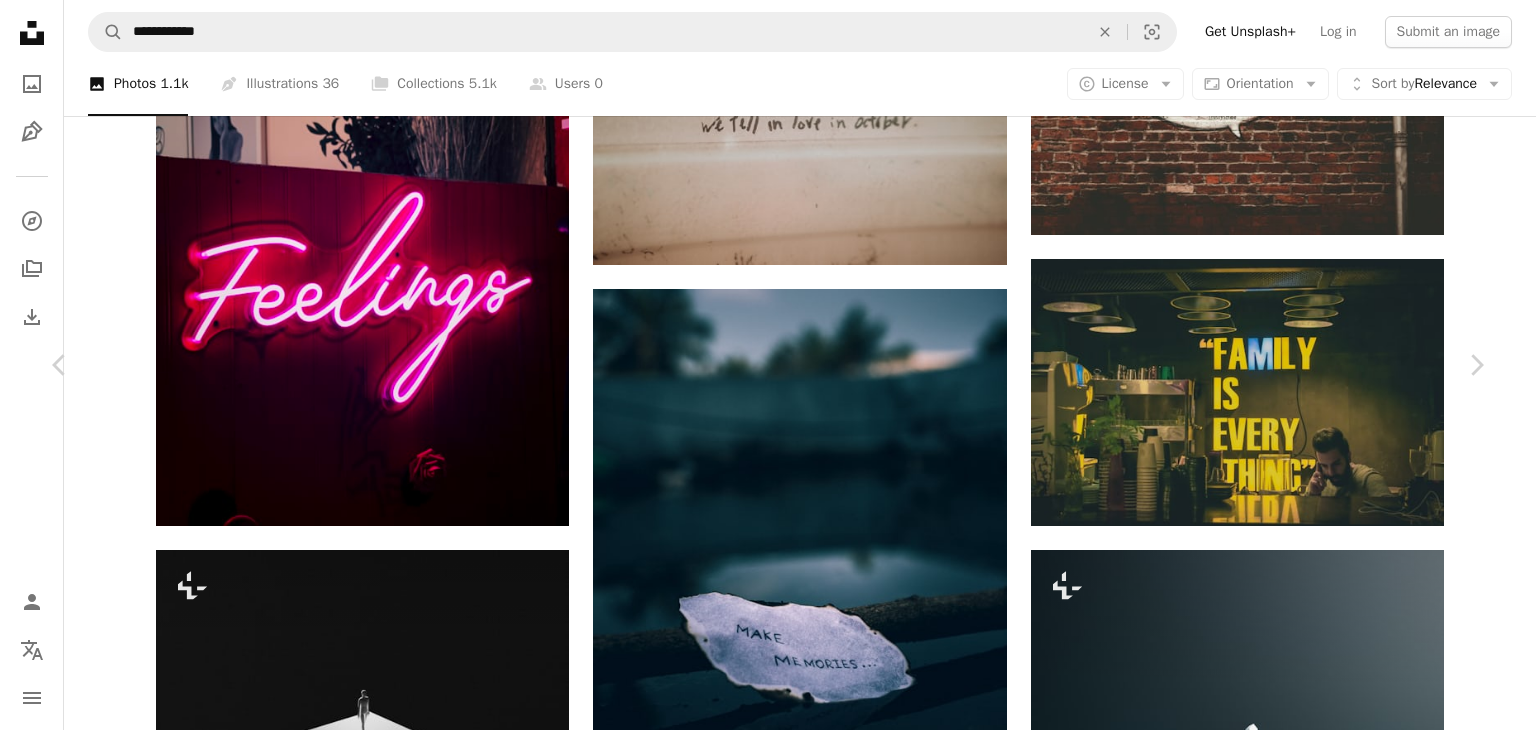 scroll, scrollTop: 2200, scrollLeft: 0, axis: vertical 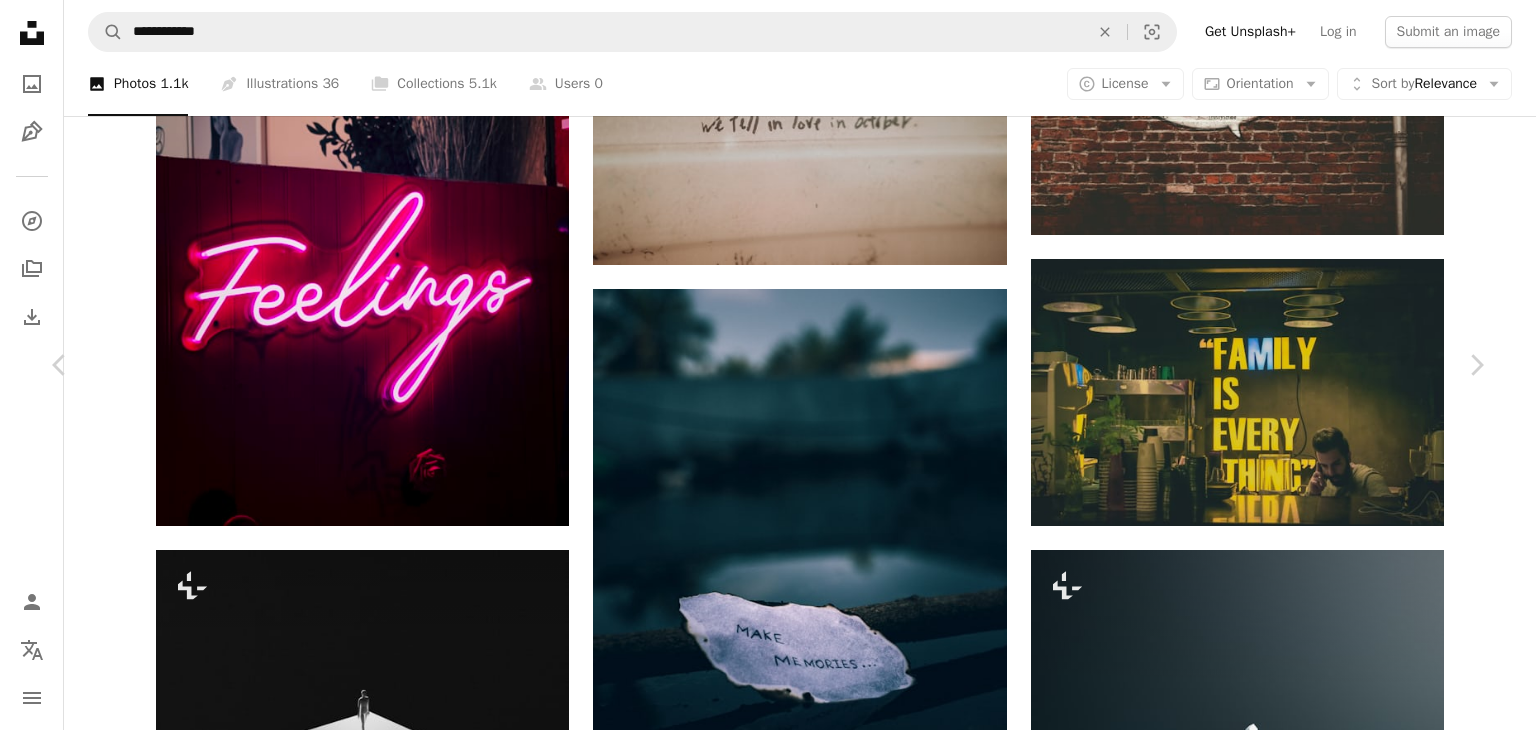 click at bounding box center (1179, 4368) 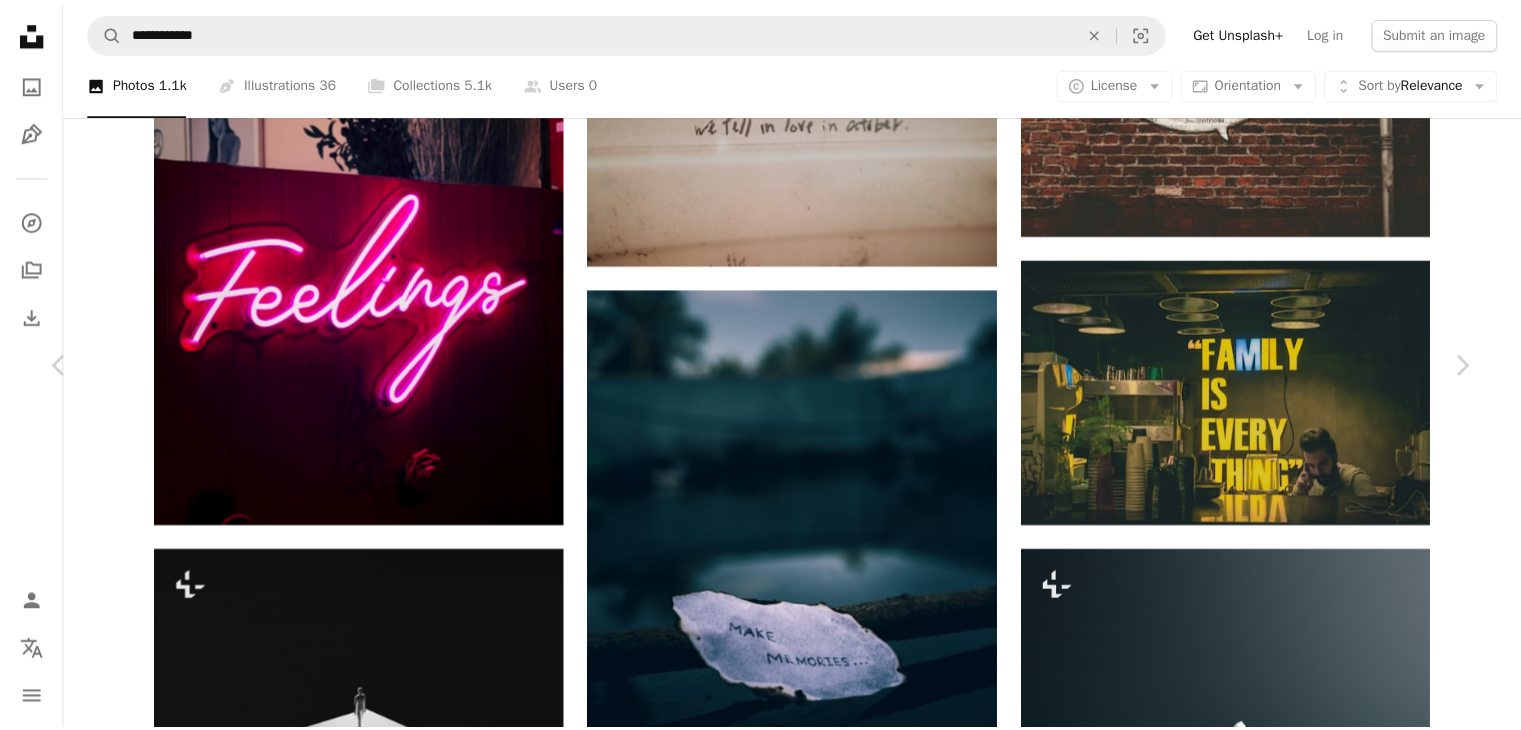 scroll, scrollTop: 0, scrollLeft: 0, axis: both 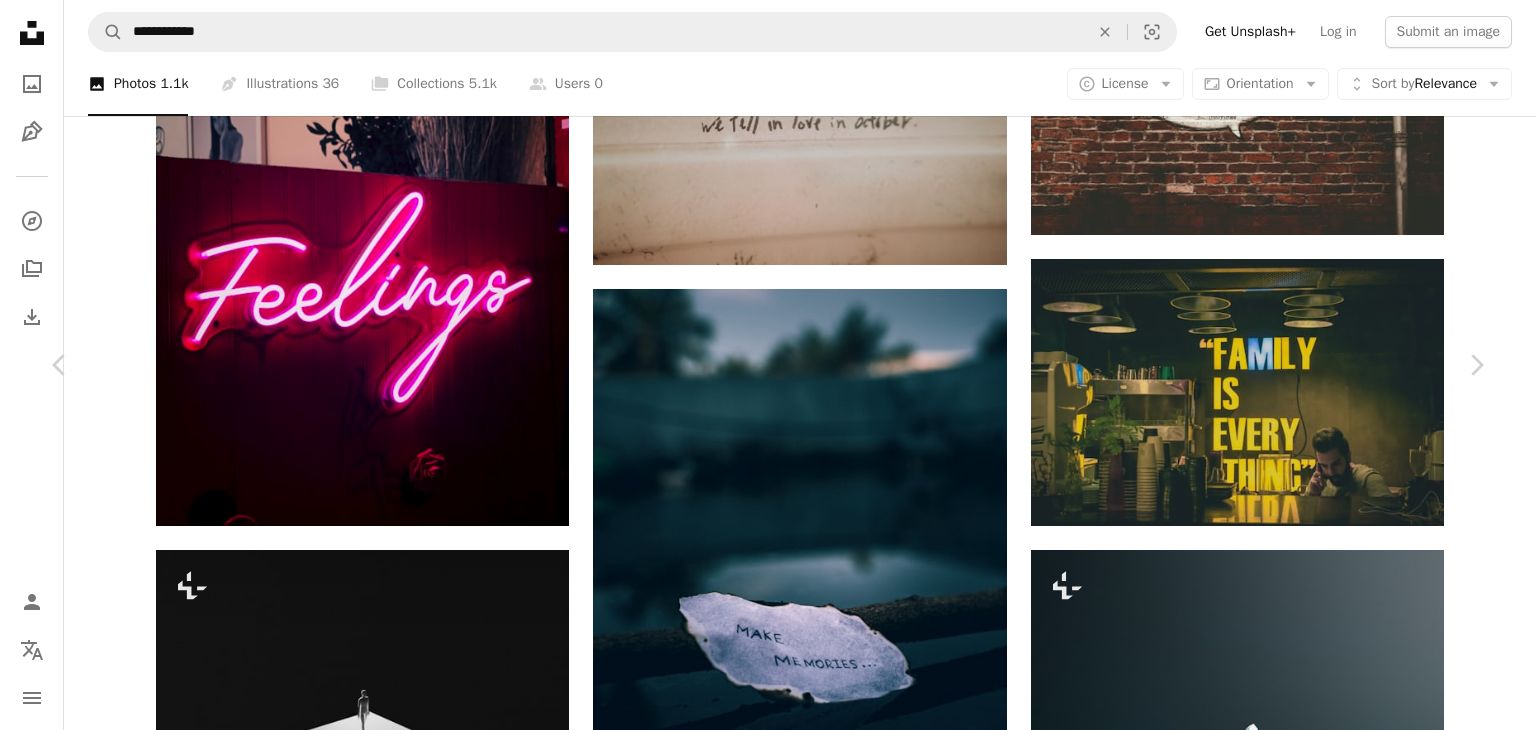 click on "An X shape" at bounding box center (20, 20) 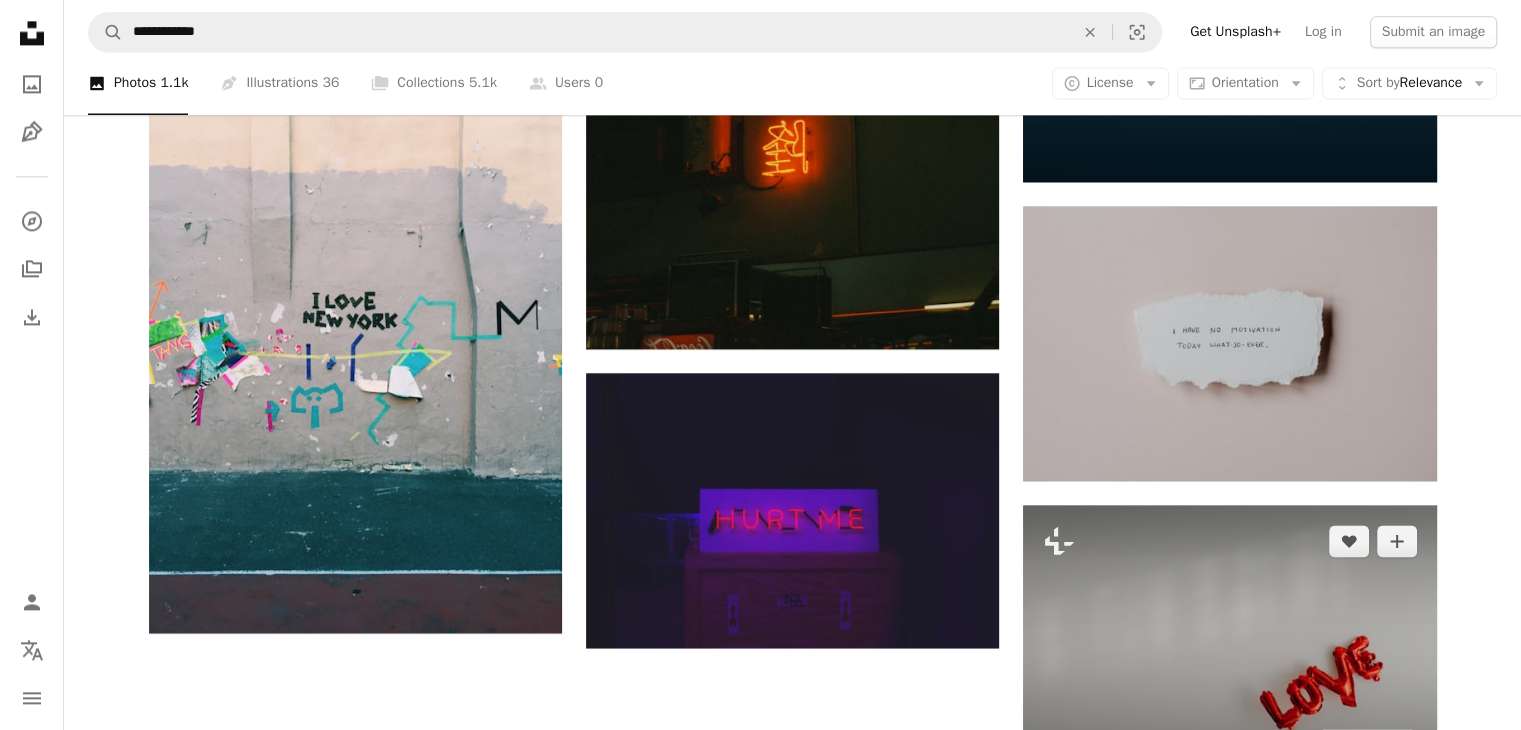 scroll, scrollTop: 3200, scrollLeft: 0, axis: vertical 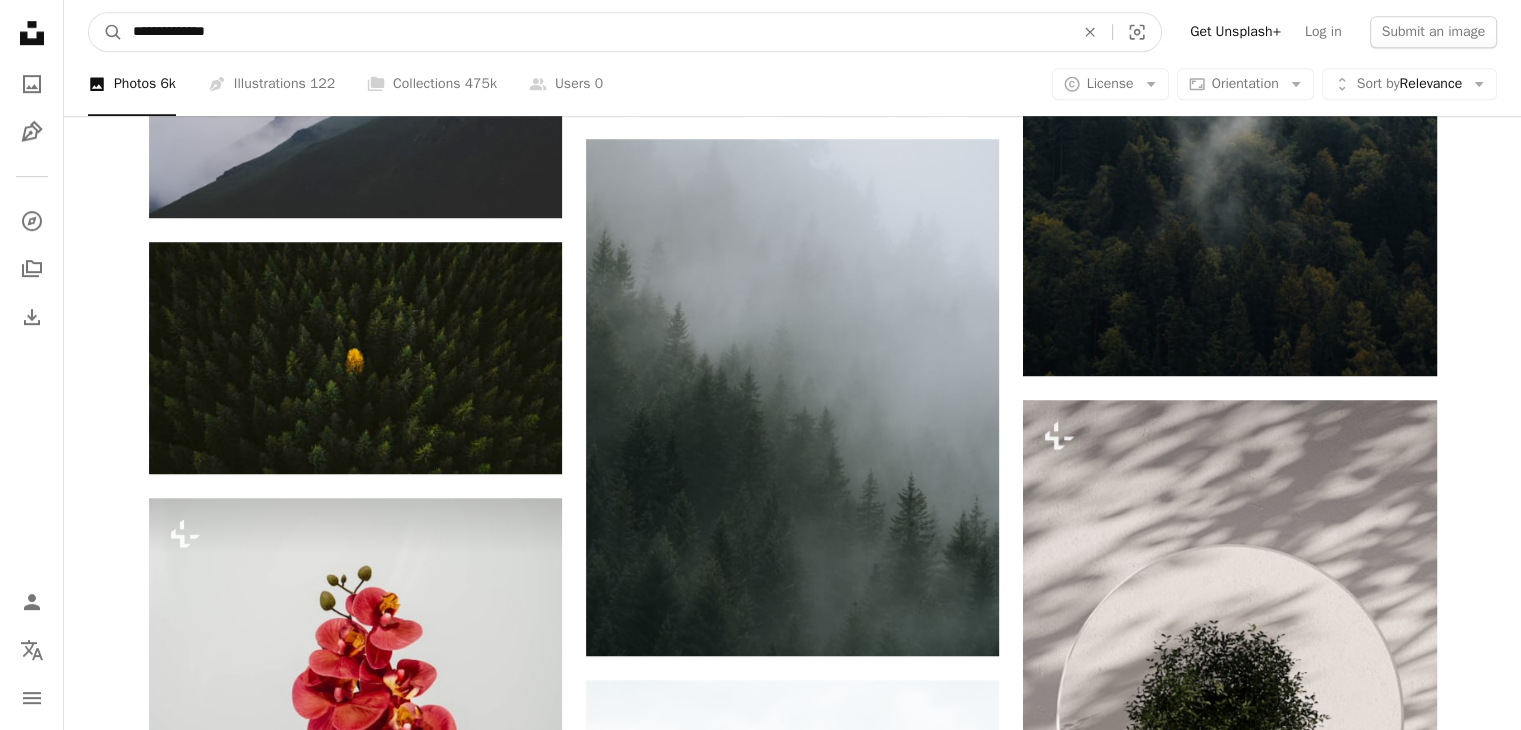 click on "**********" at bounding box center (595, 32) 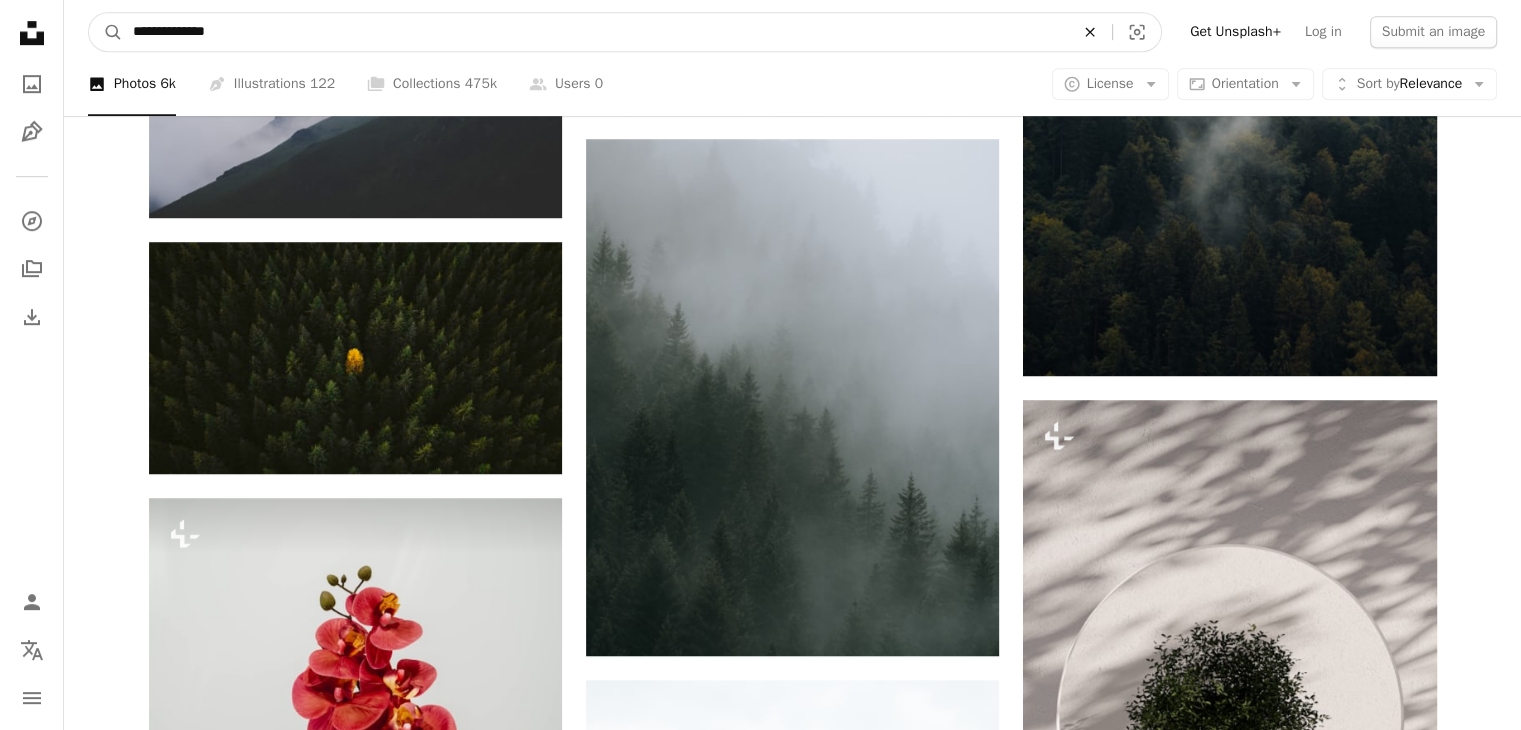 click on "An X shape" 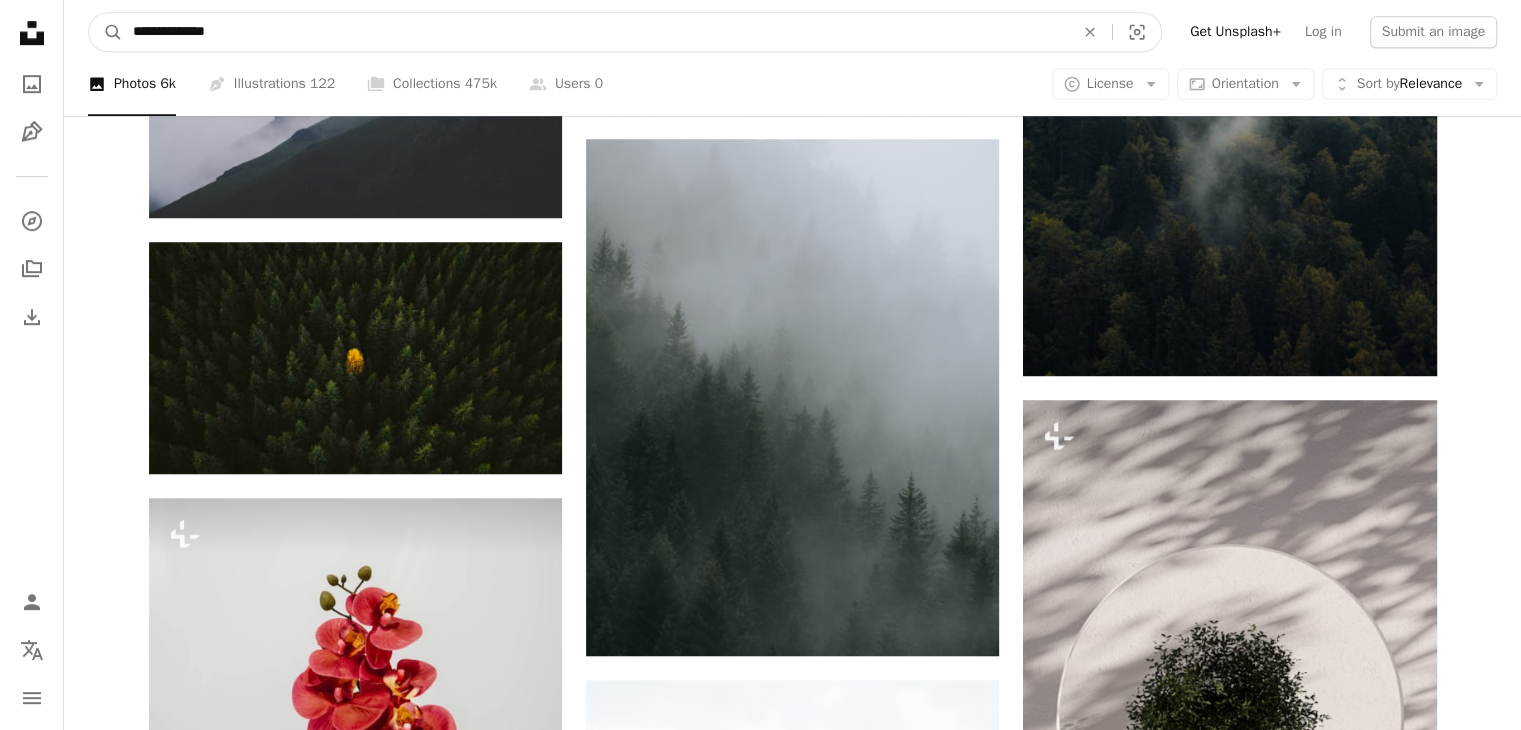 type 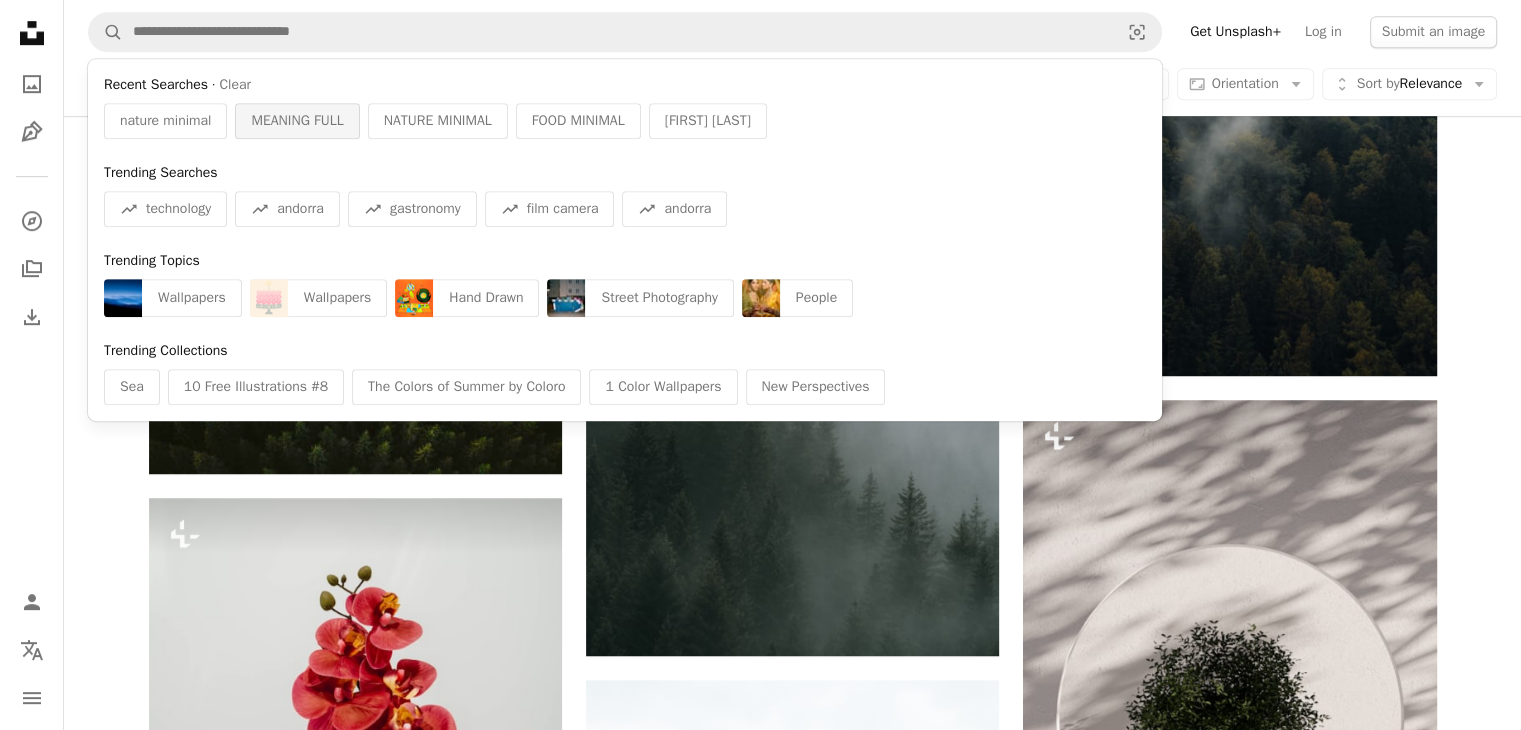 click on "MEANING FULL" at bounding box center (297, 121) 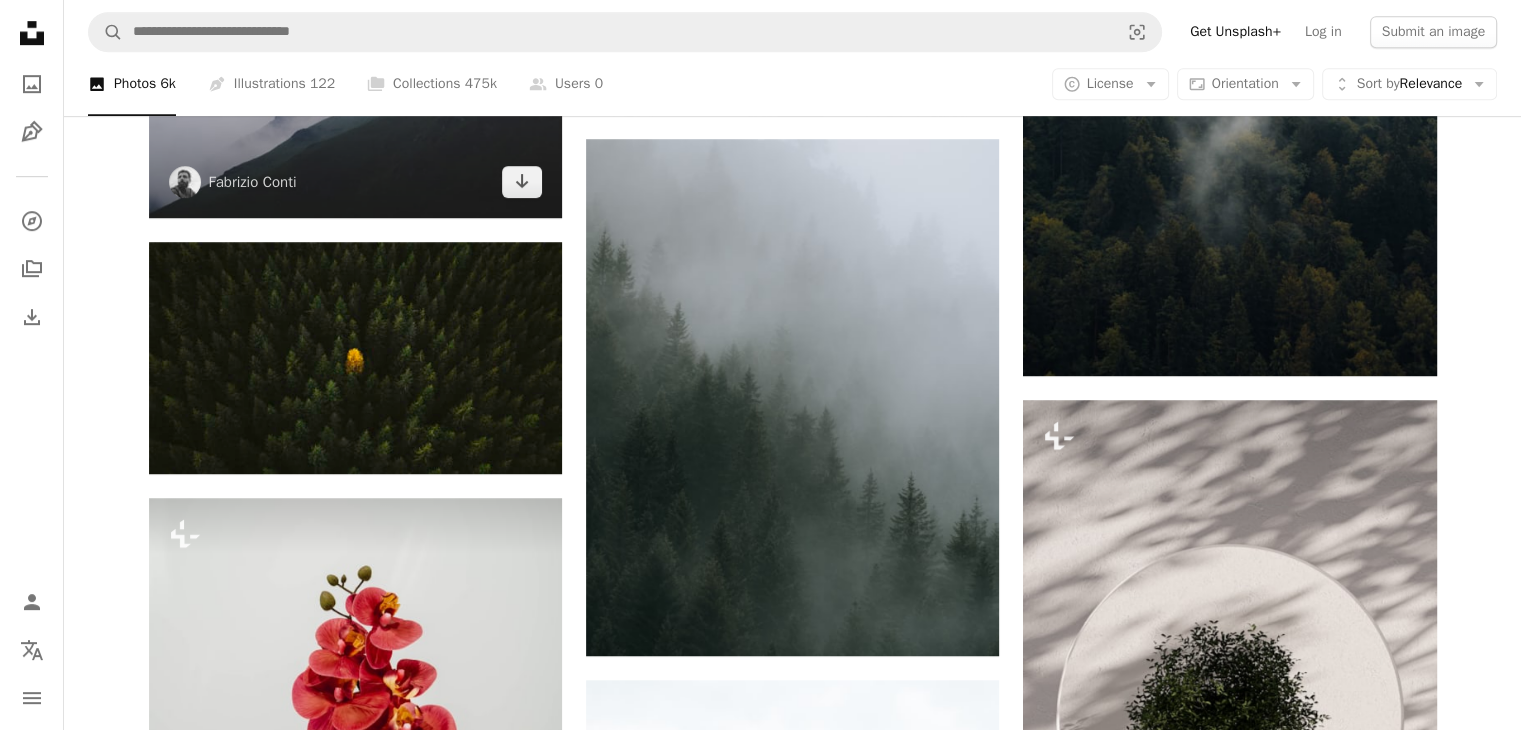scroll, scrollTop: 0, scrollLeft: 0, axis: both 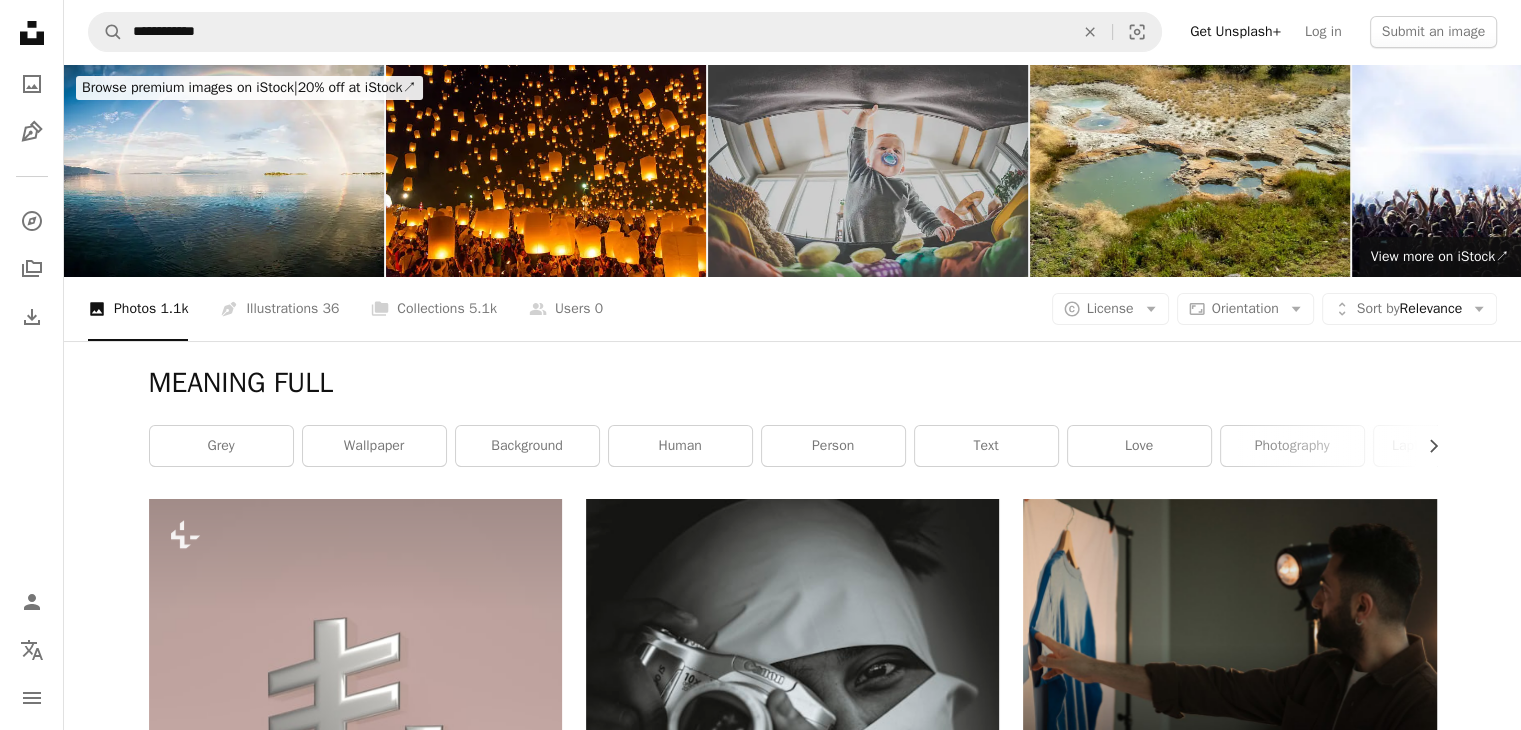 click at bounding box center (868, 170) 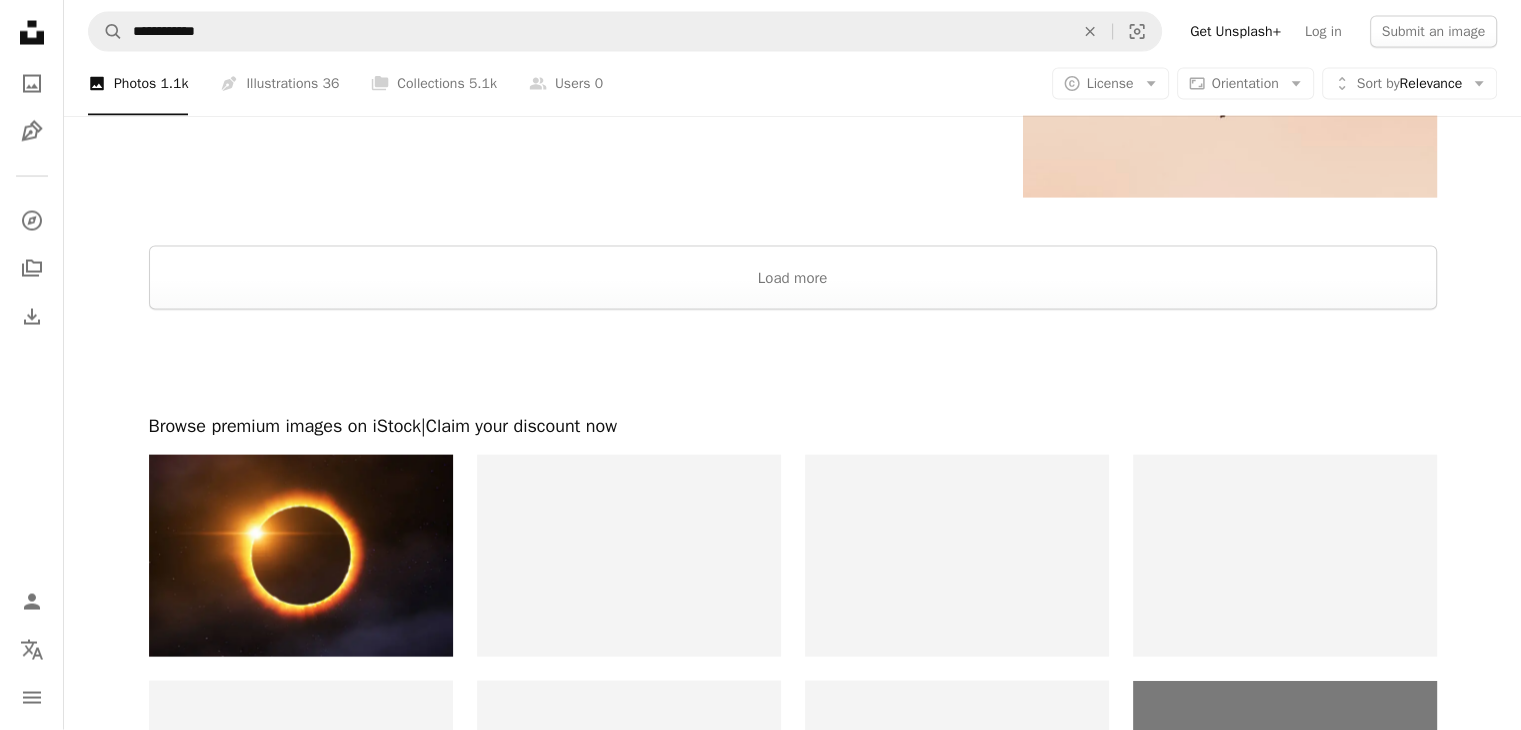 scroll, scrollTop: 4000, scrollLeft: 0, axis: vertical 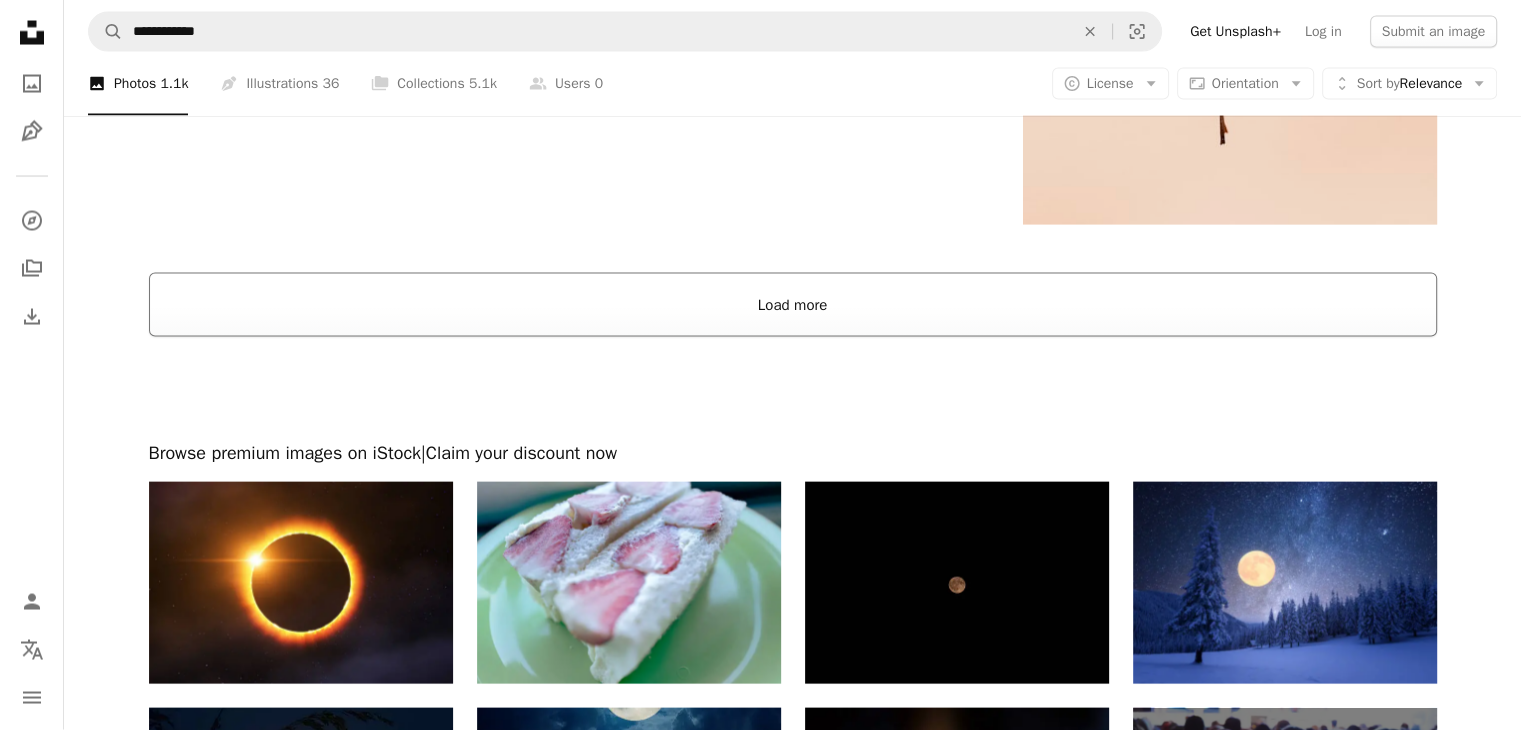 click on "Load more" at bounding box center (793, 305) 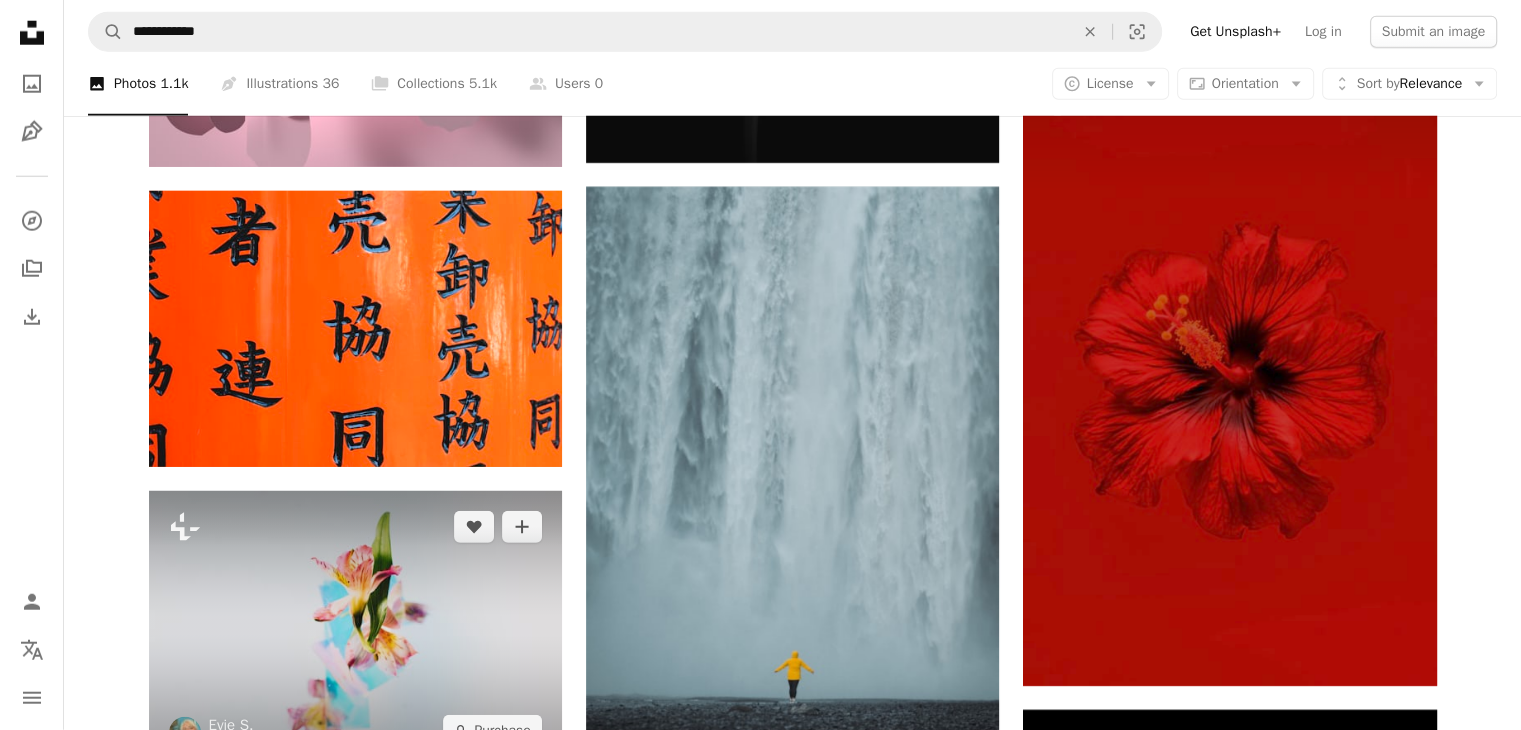 scroll, scrollTop: 36300, scrollLeft: 0, axis: vertical 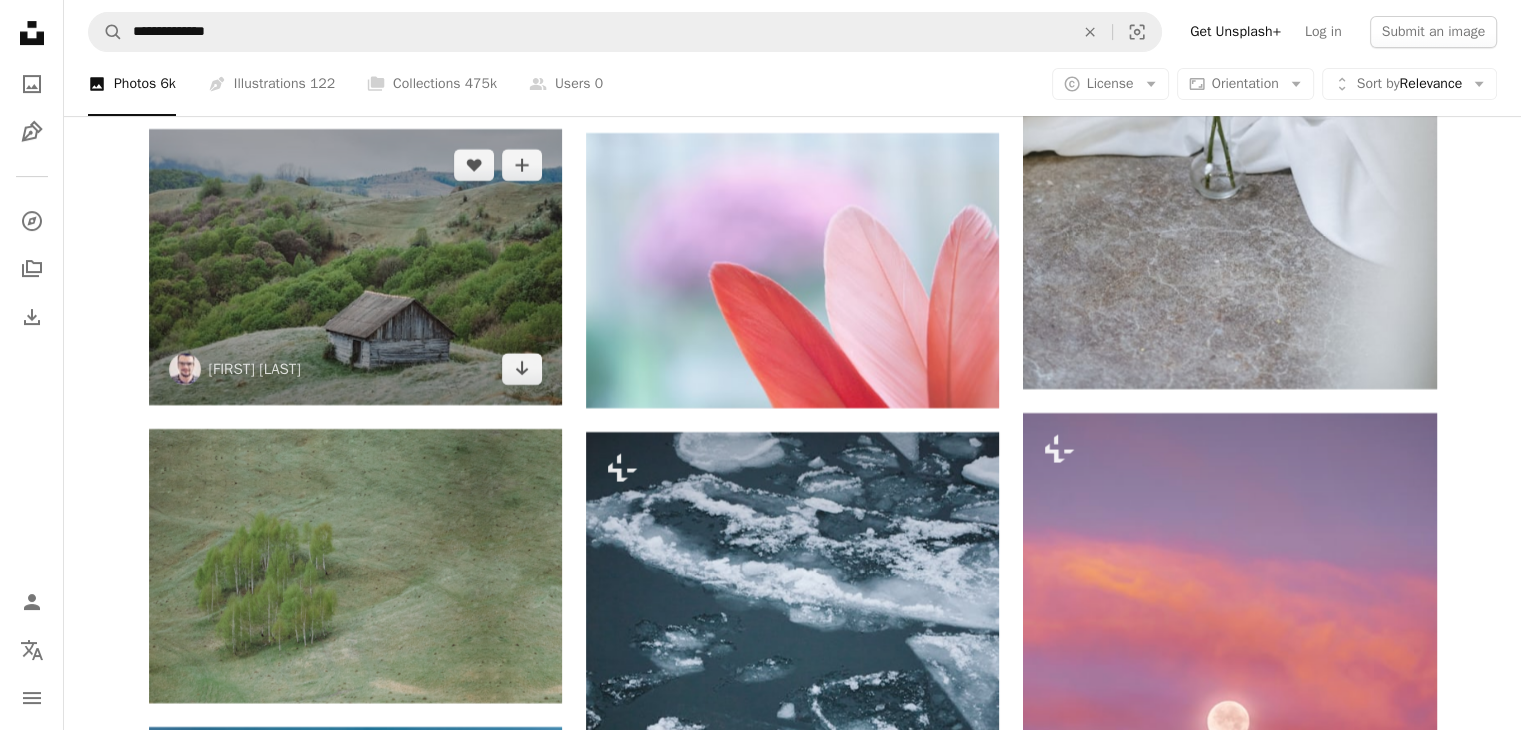 click at bounding box center [355, 266] 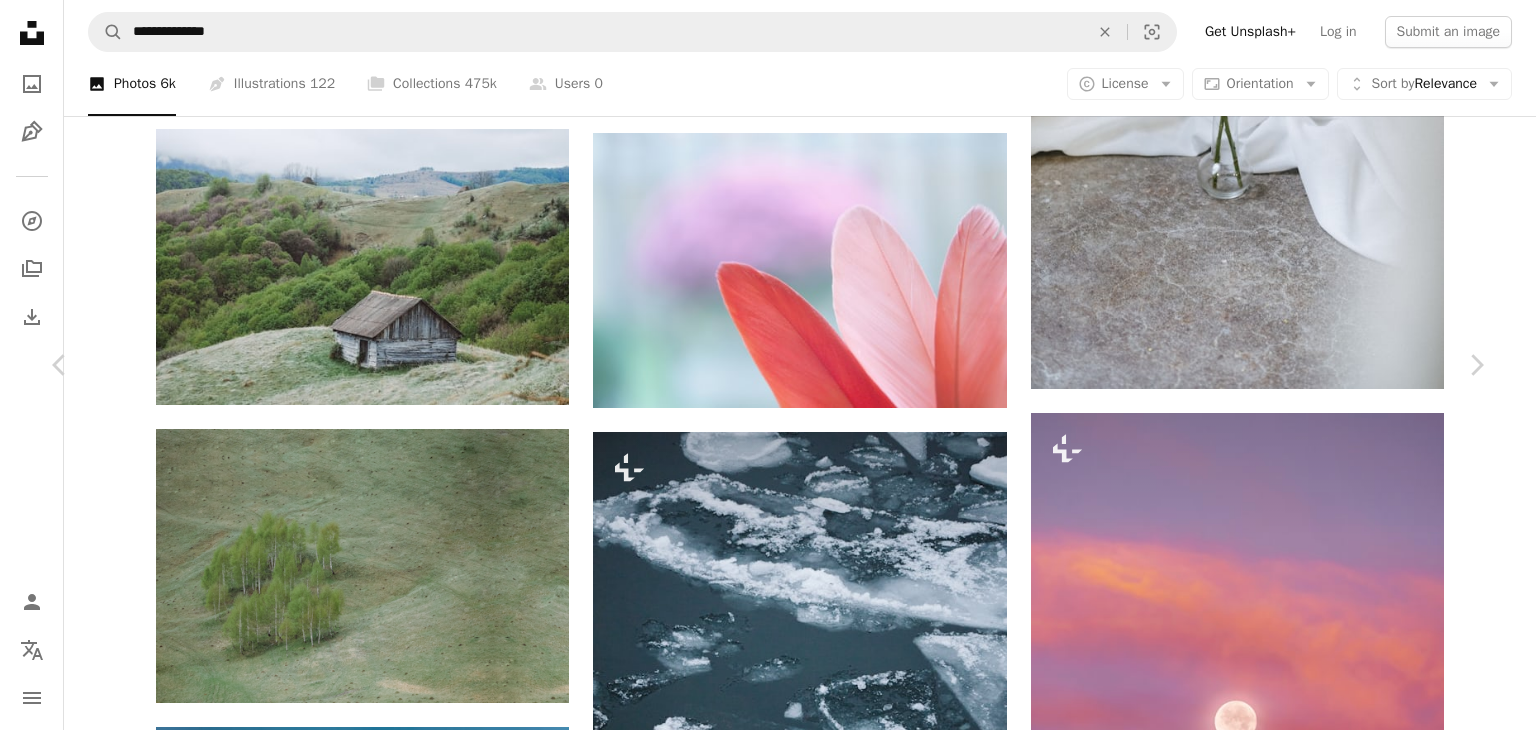 click on "Download free" at bounding box center (1287, 3160) 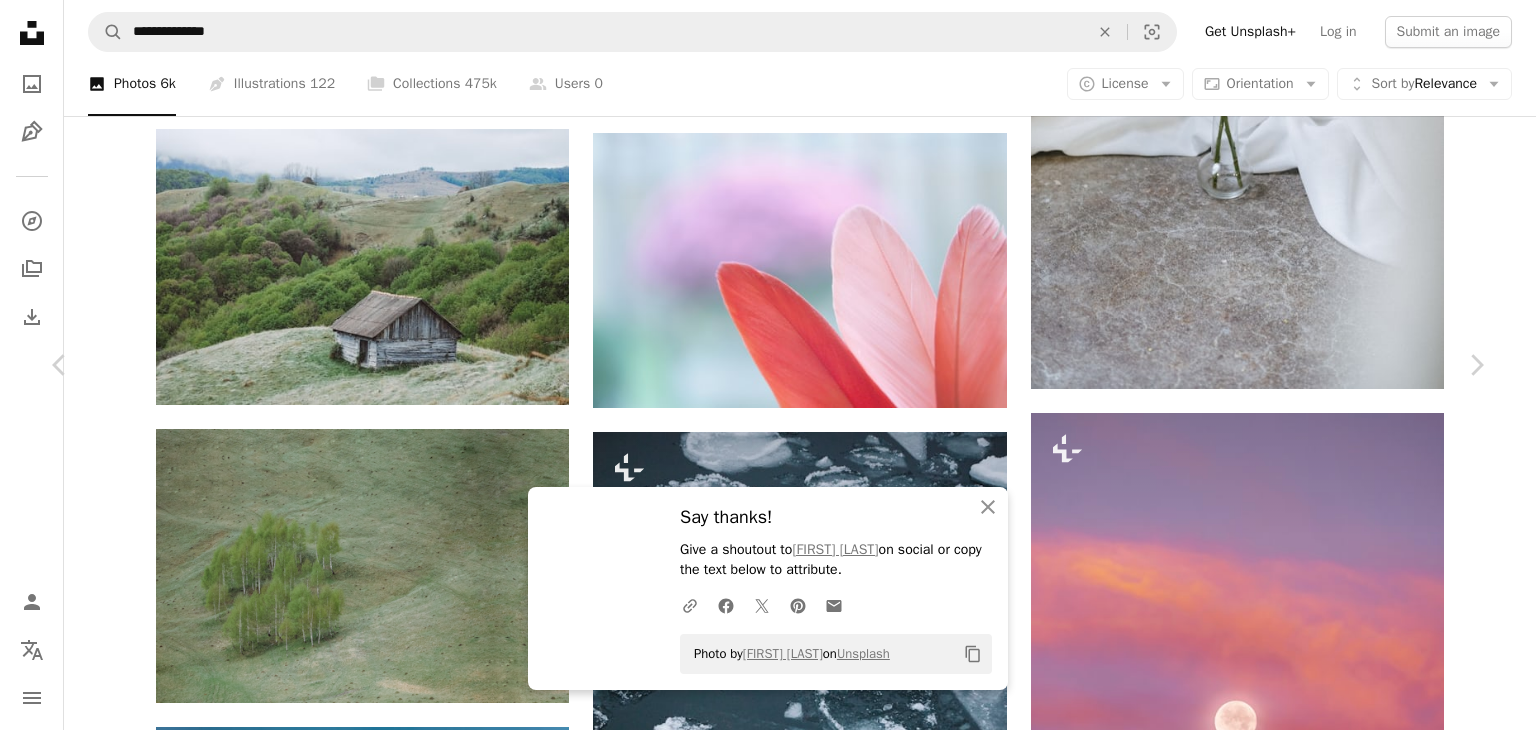 scroll, scrollTop: 500, scrollLeft: 0, axis: vertical 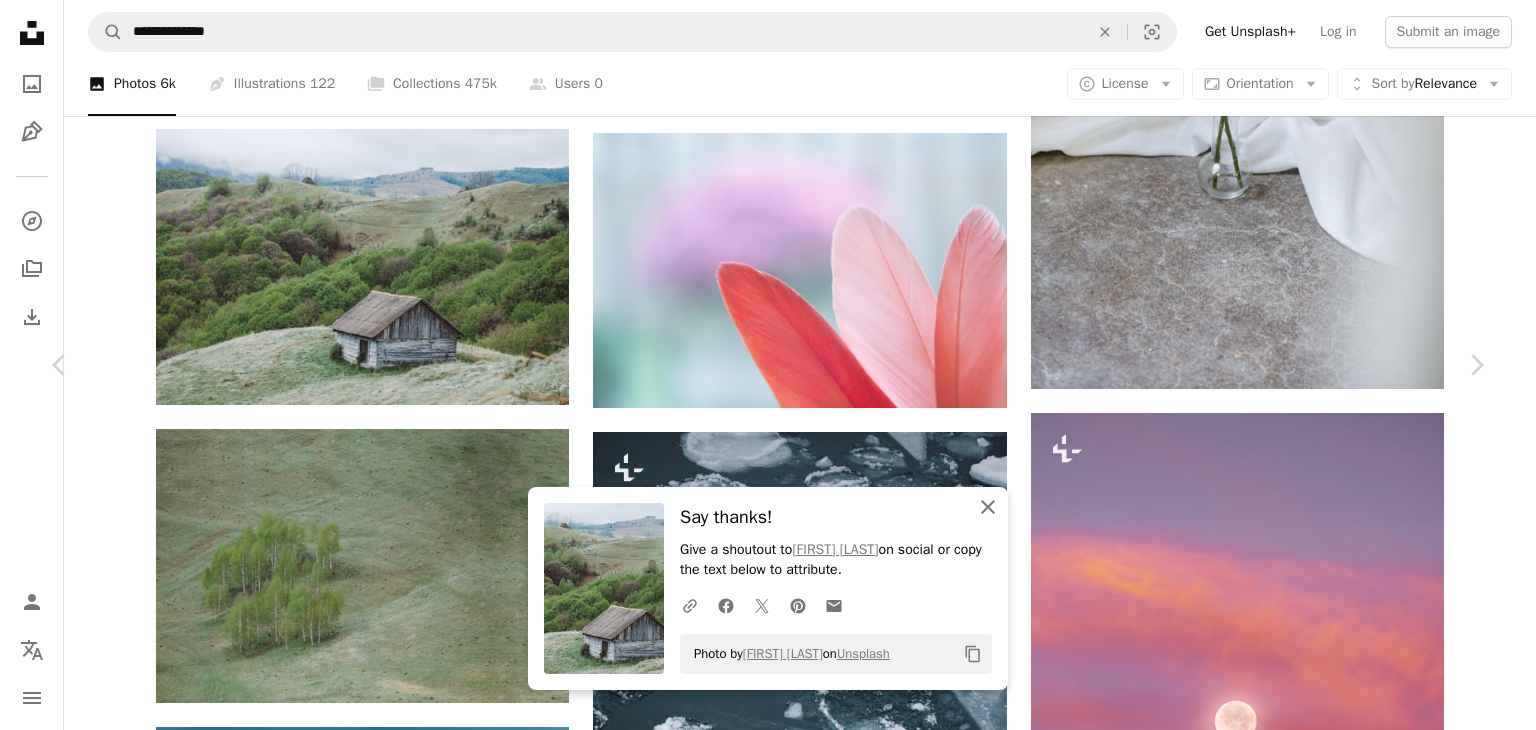 click on "An X shape" 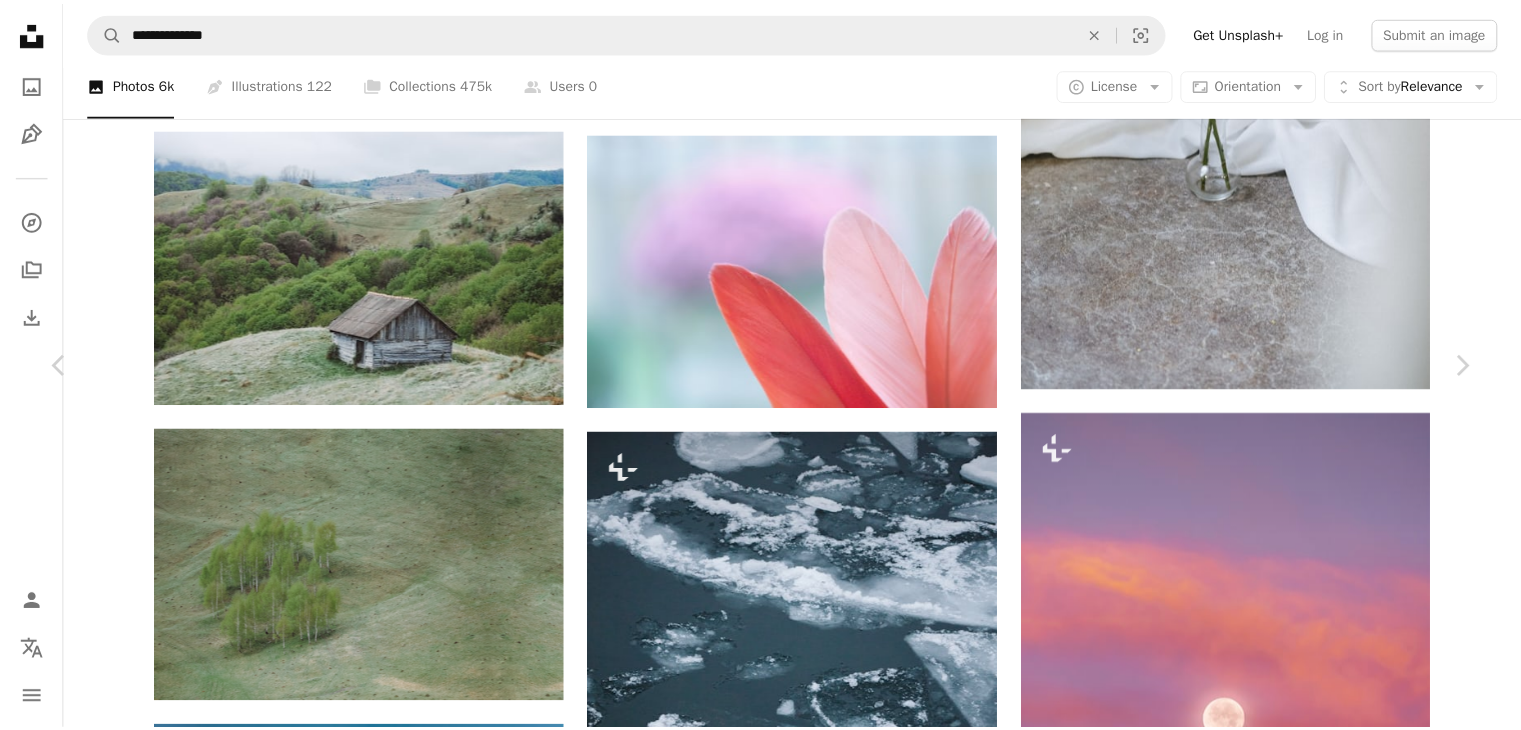 scroll, scrollTop: 4200, scrollLeft: 0, axis: vertical 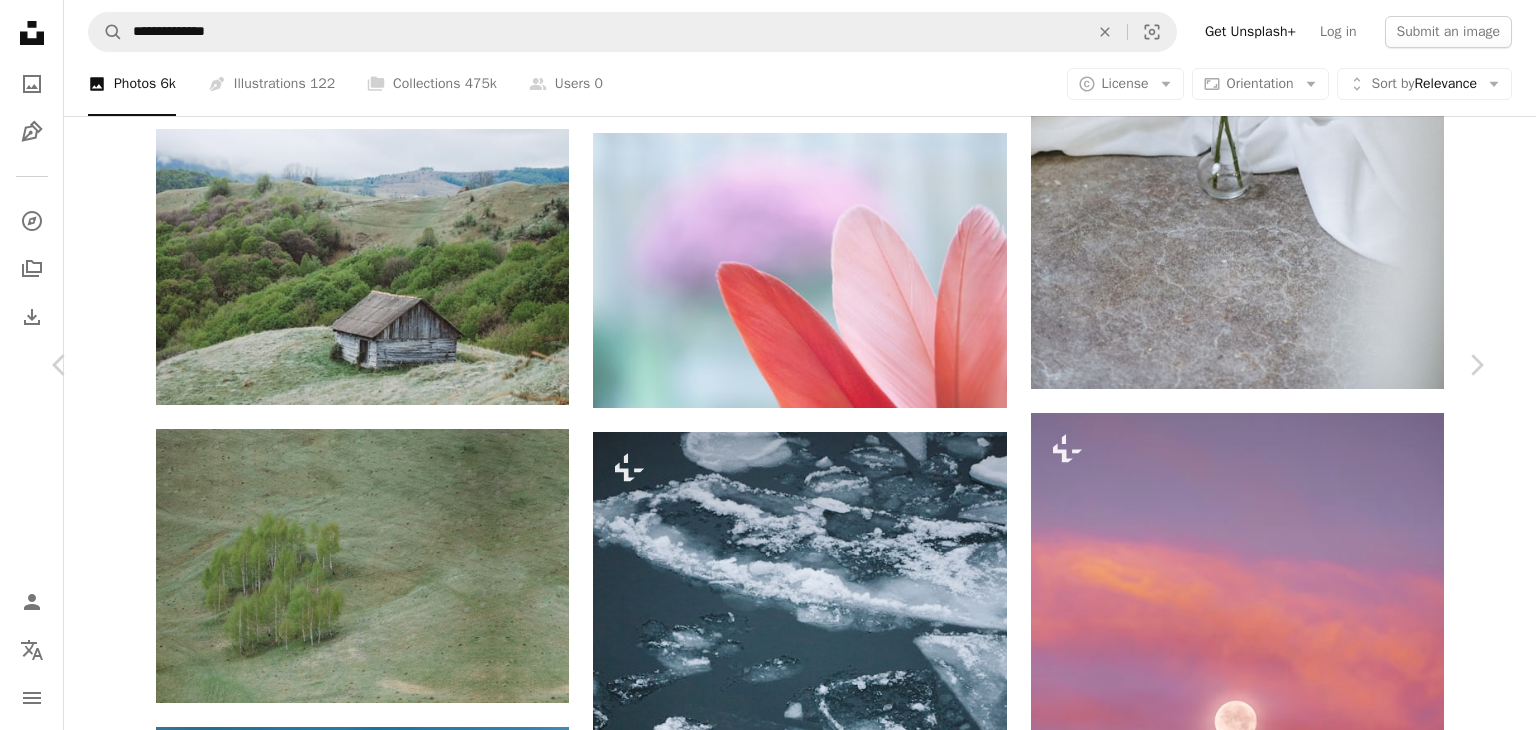 click on "An X shape" at bounding box center [20, 20] 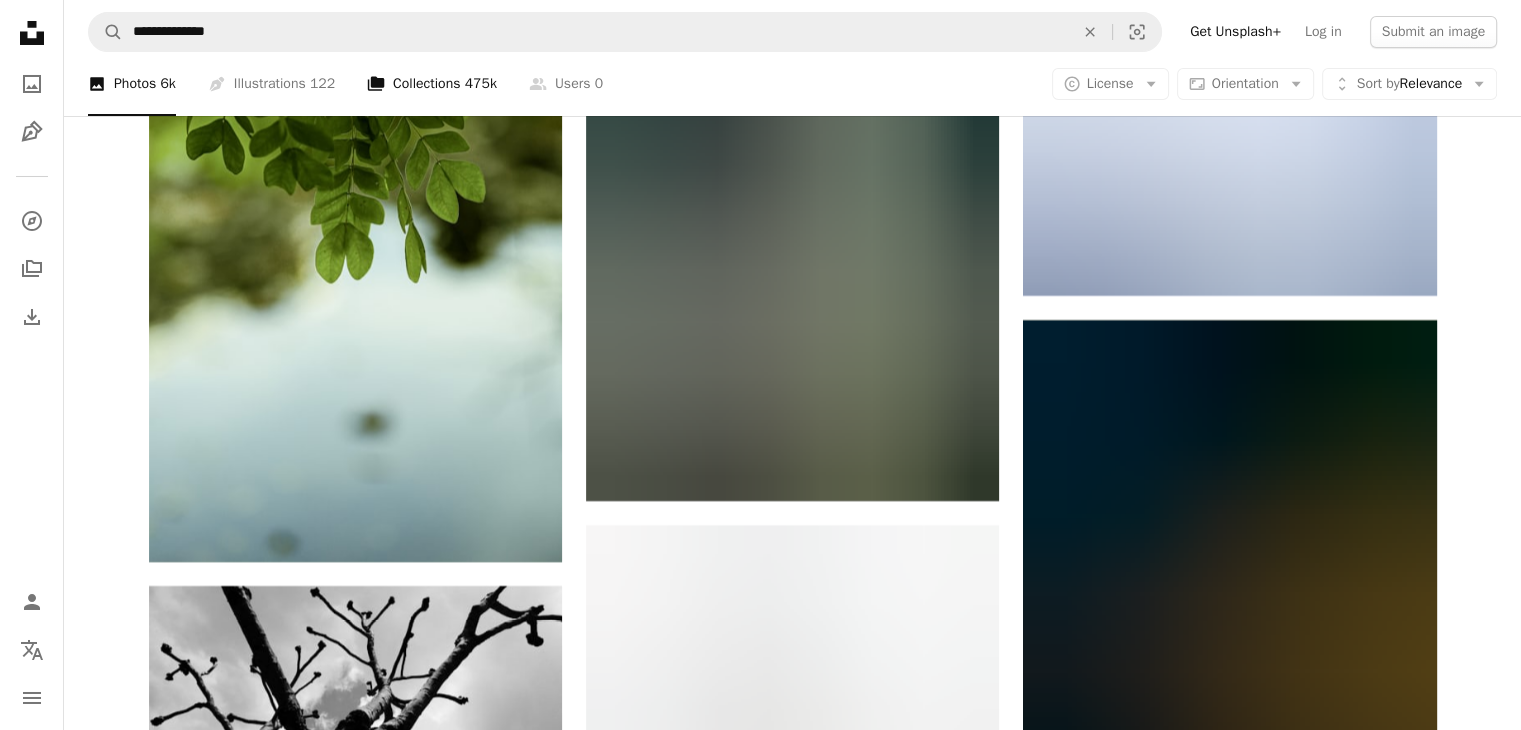 scroll, scrollTop: 15700, scrollLeft: 0, axis: vertical 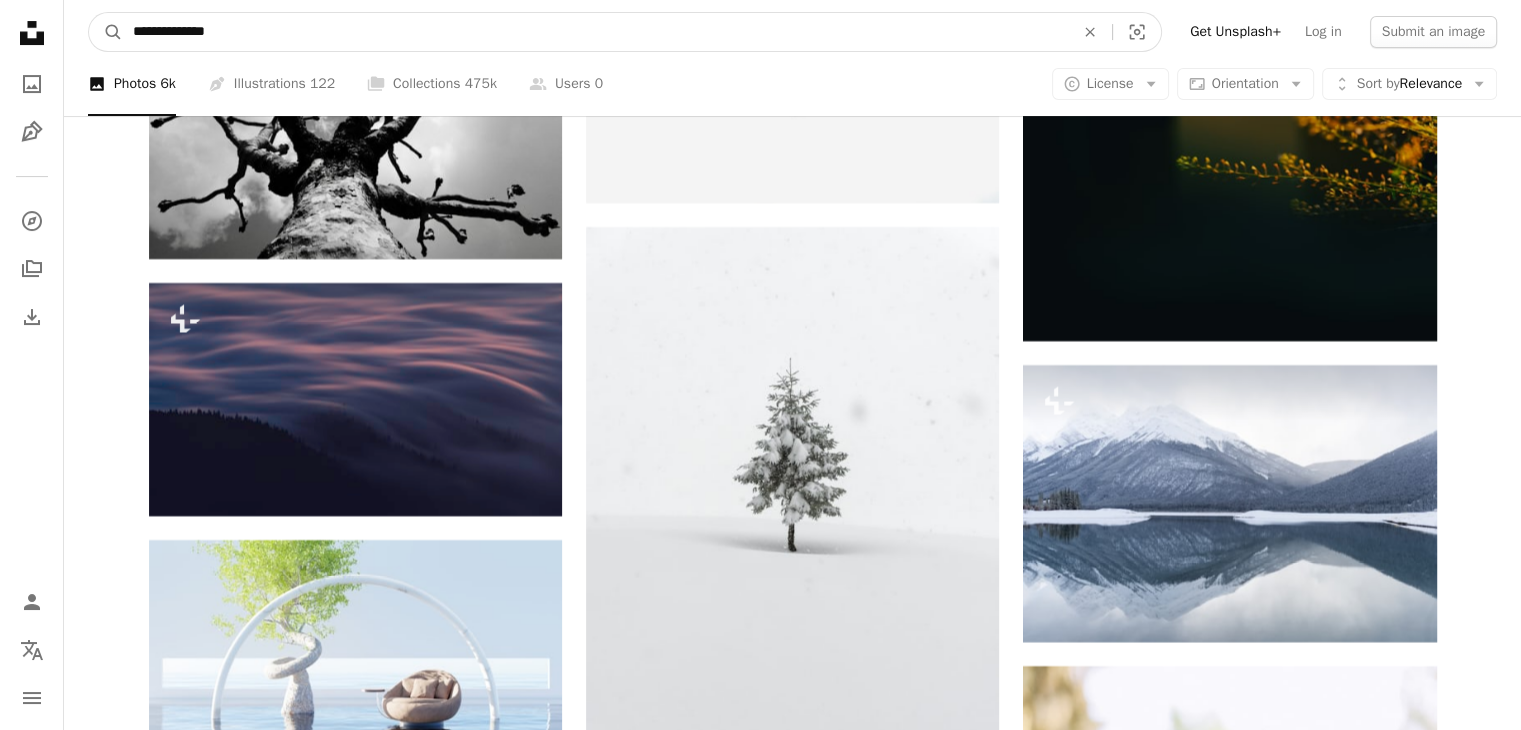 click on "**********" at bounding box center (595, 32) 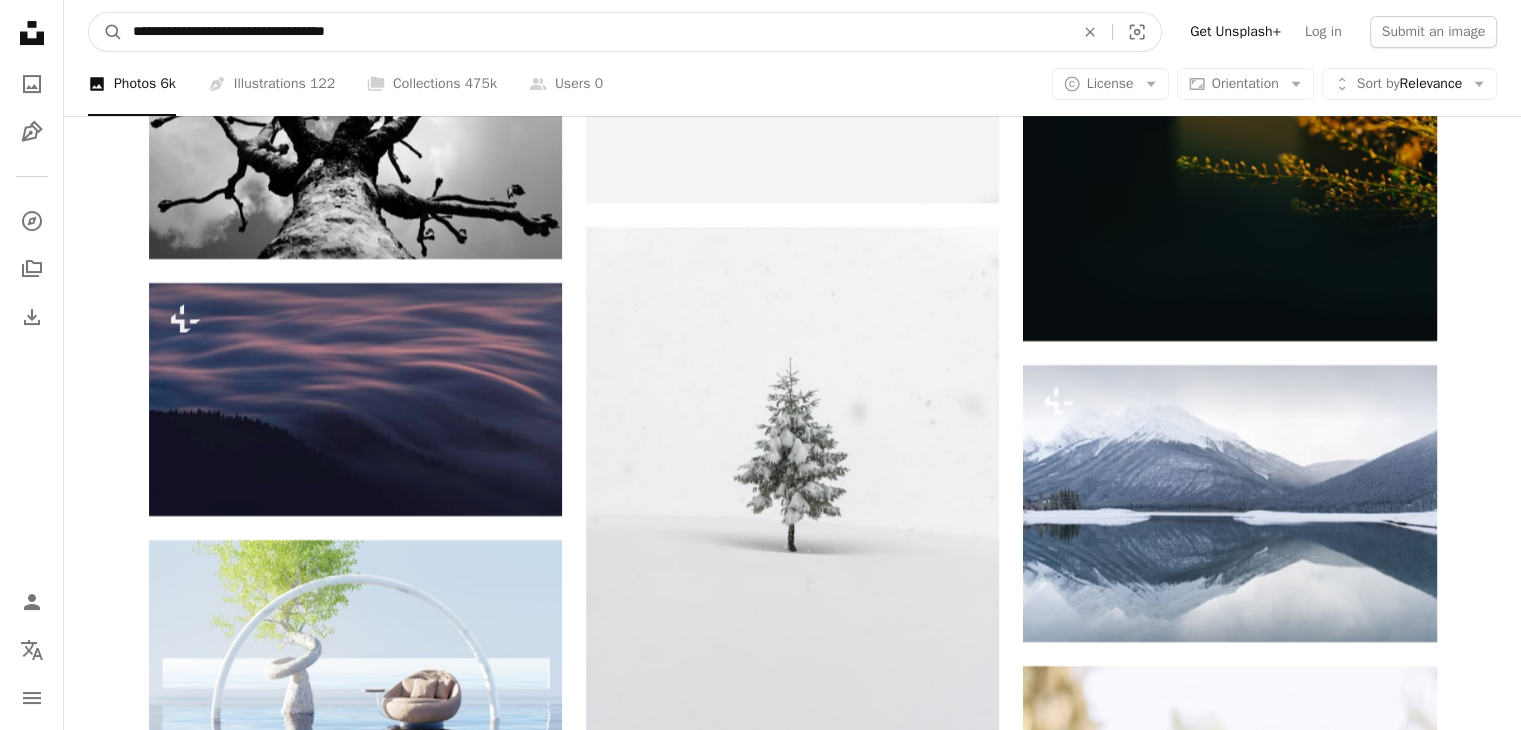 type on "**********" 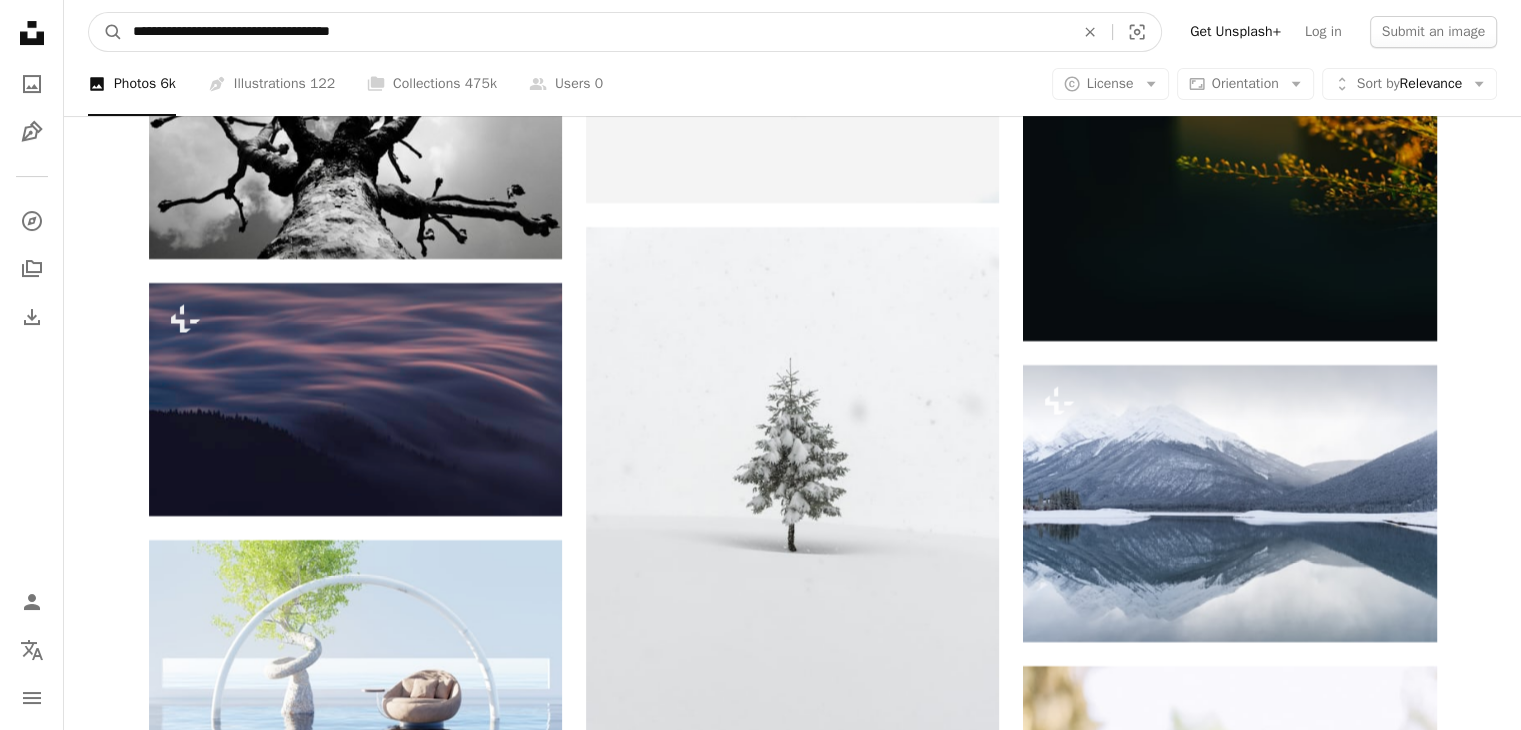 click on "A magnifying glass" at bounding box center (106, 32) 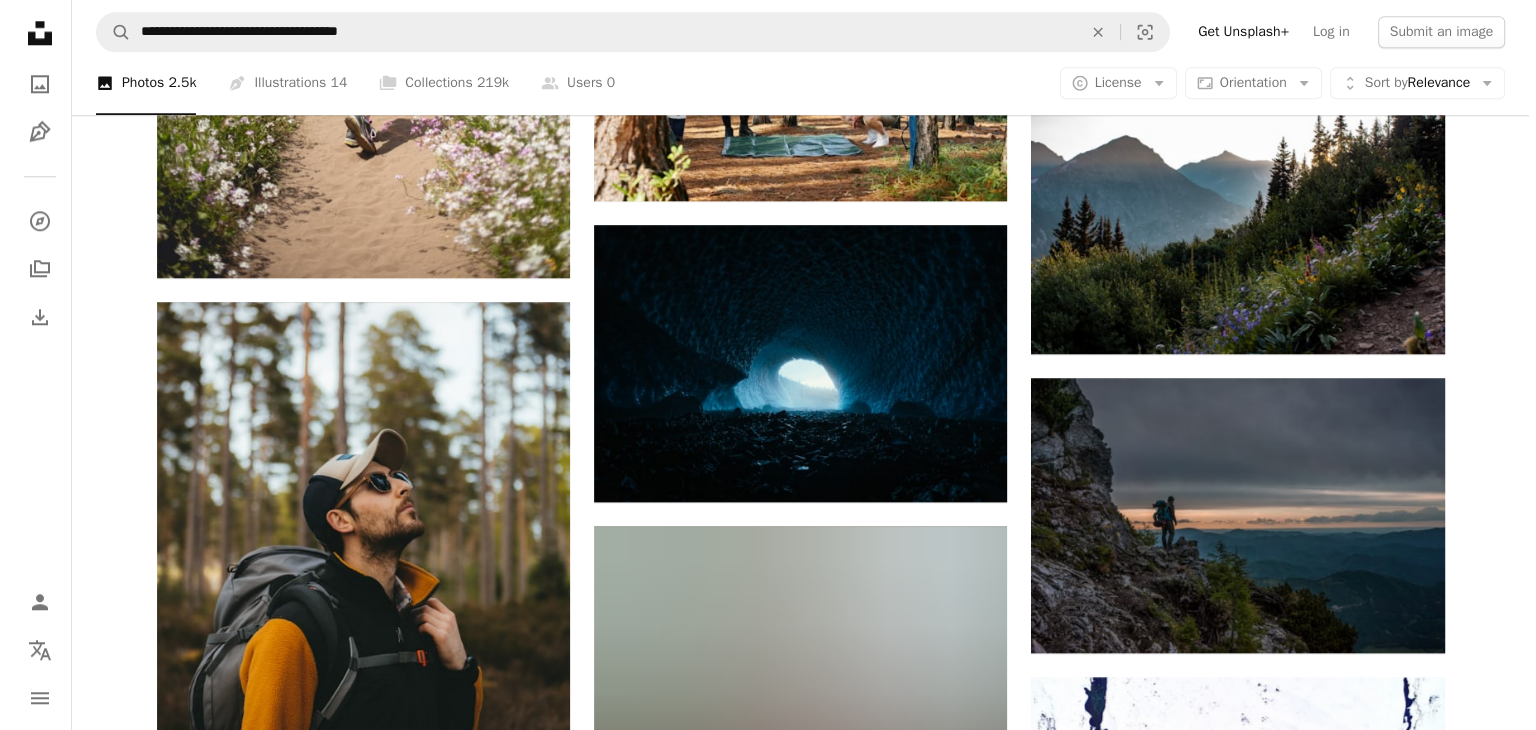 scroll, scrollTop: 2200, scrollLeft: 0, axis: vertical 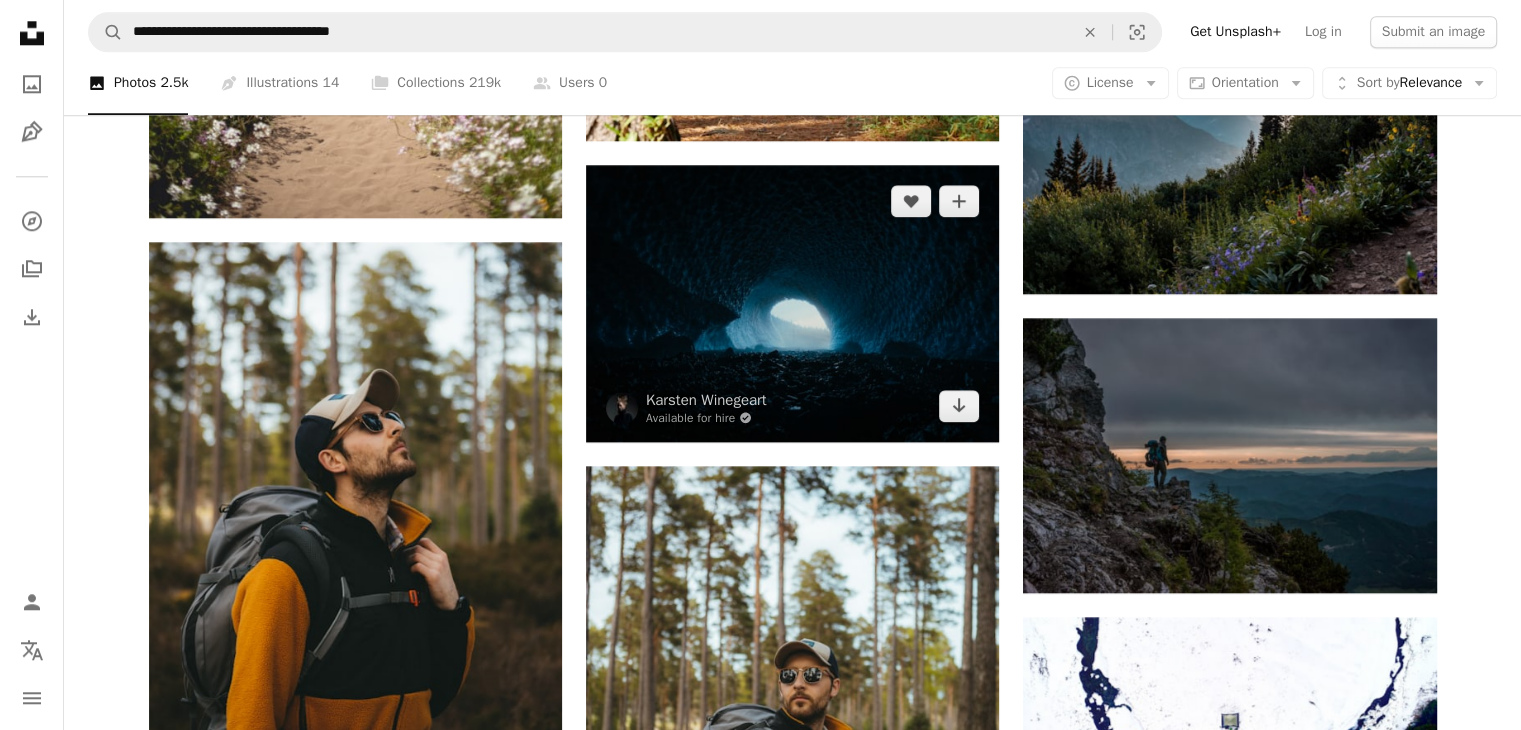 click at bounding box center (792, 303) 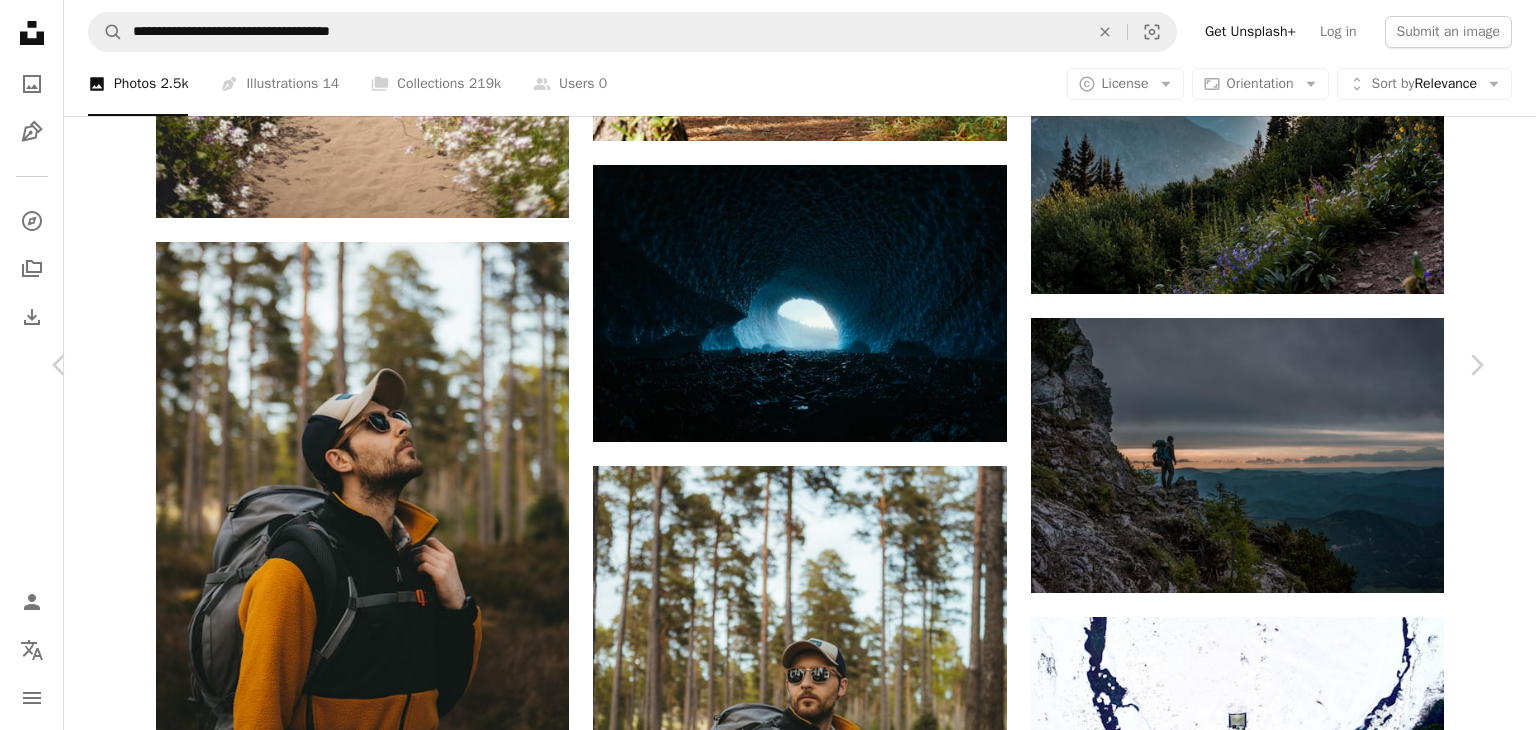 scroll, scrollTop: 1600, scrollLeft: 0, axis: vertical 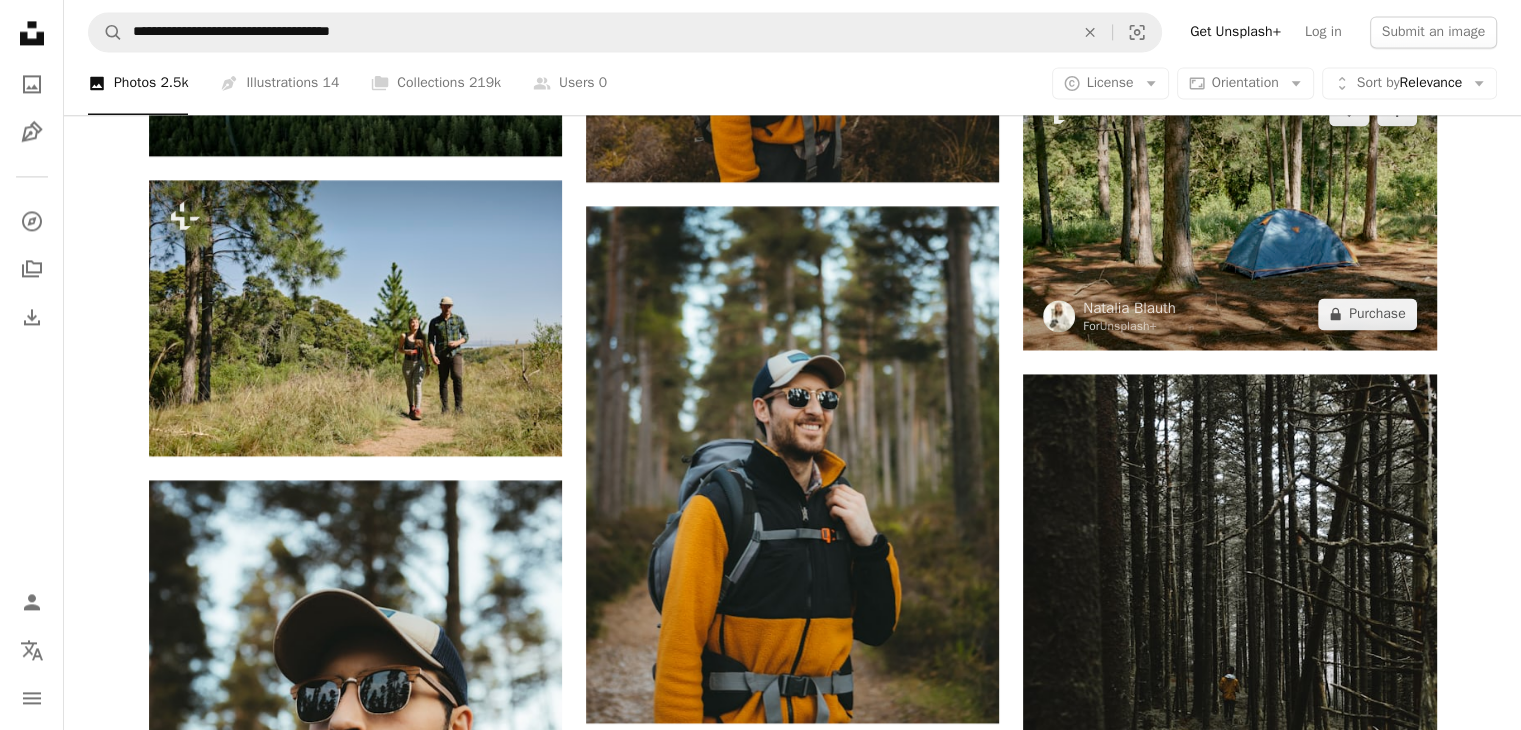 click at bounding box center (1229, 212) 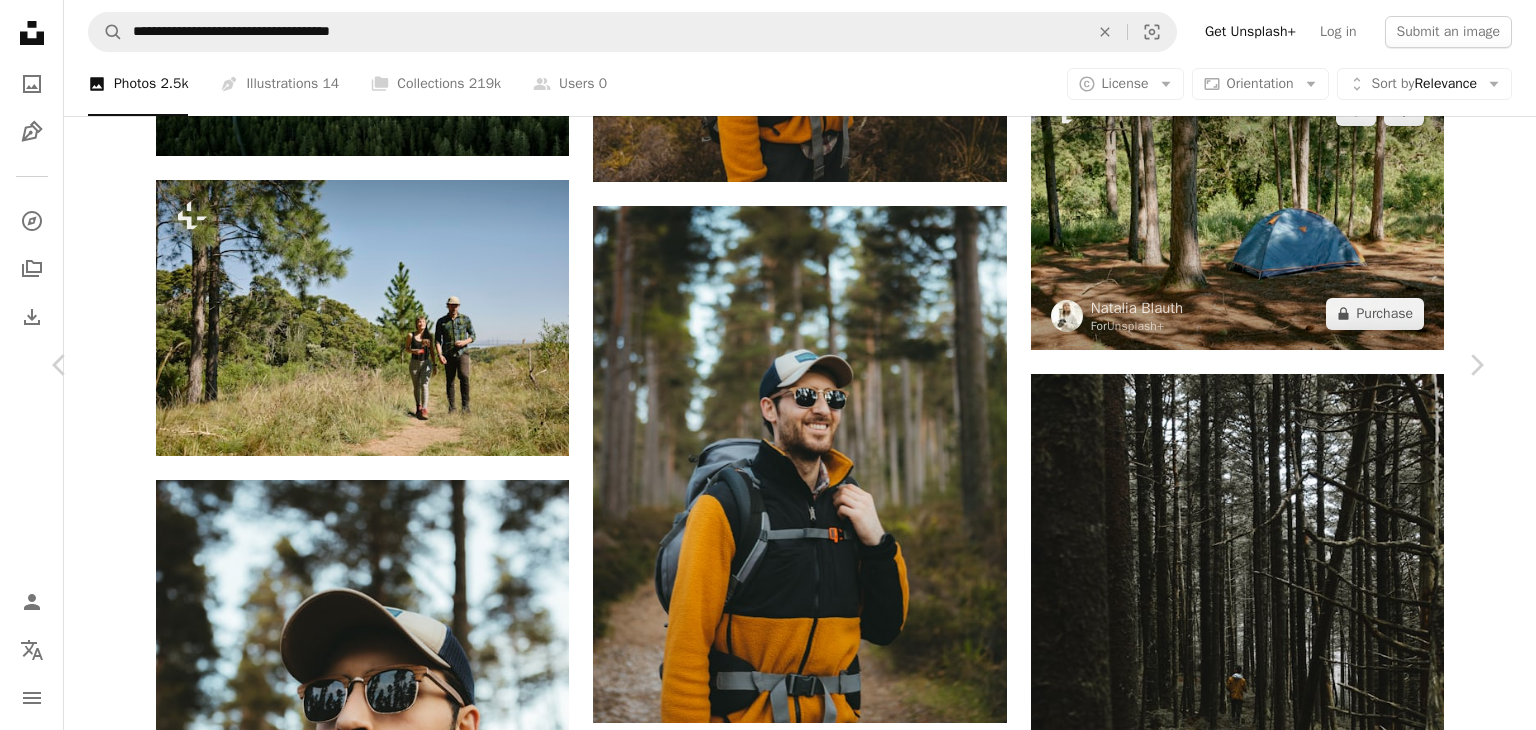scroll, scrollTop: 1600, scrollLeft: 0, axis: vertical 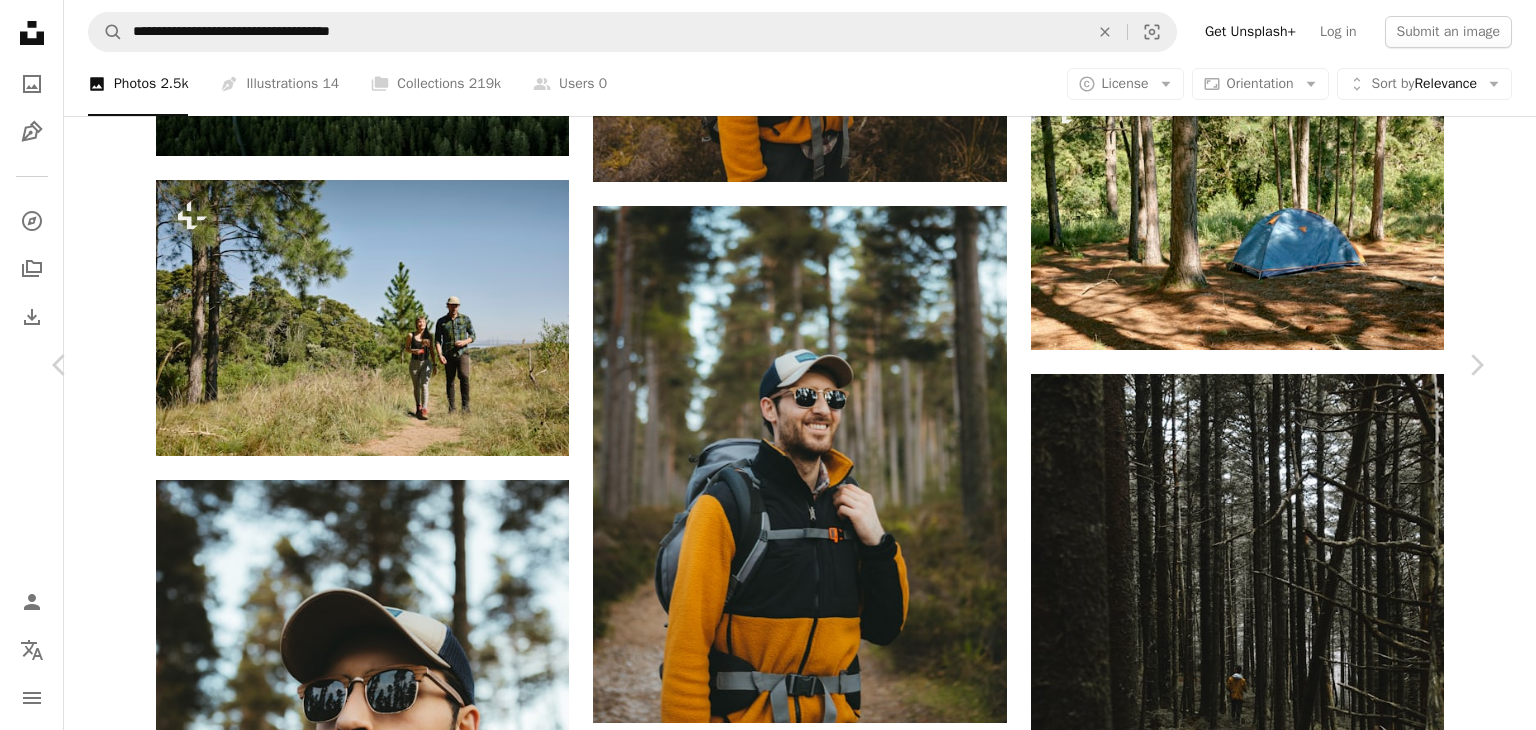 click at bounding box center (760, 4751) 